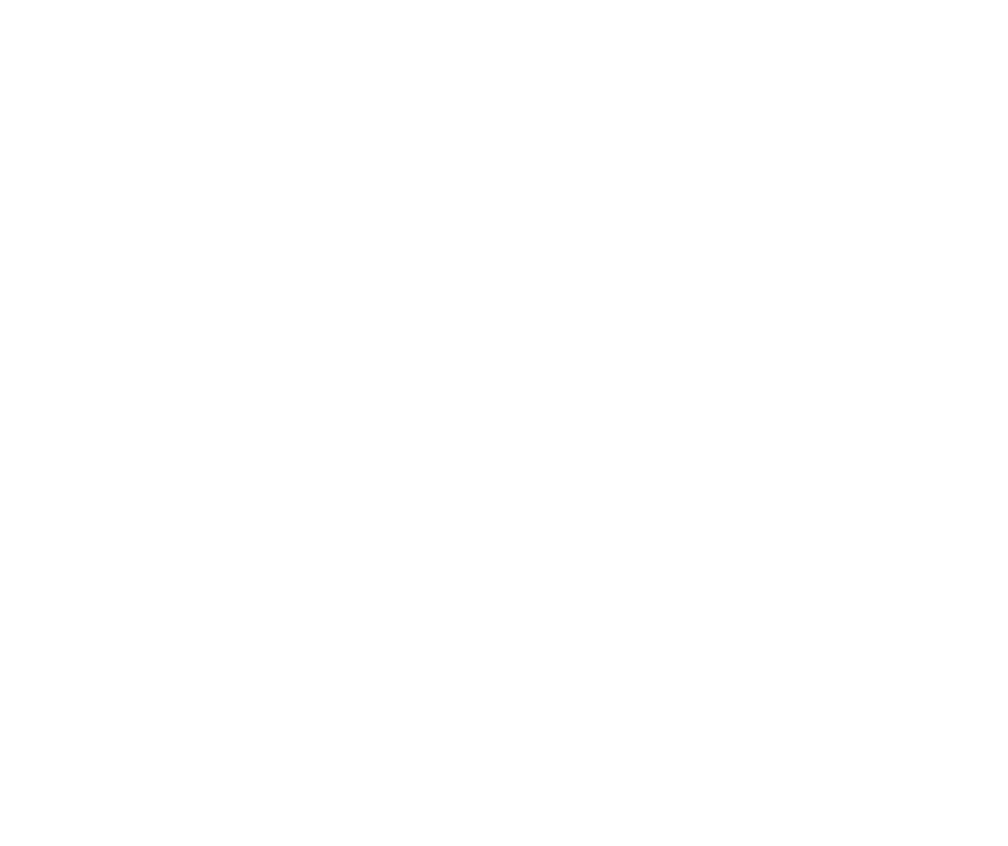 scroll, scrollTop: 0, scrollLeft: 0, axis: both 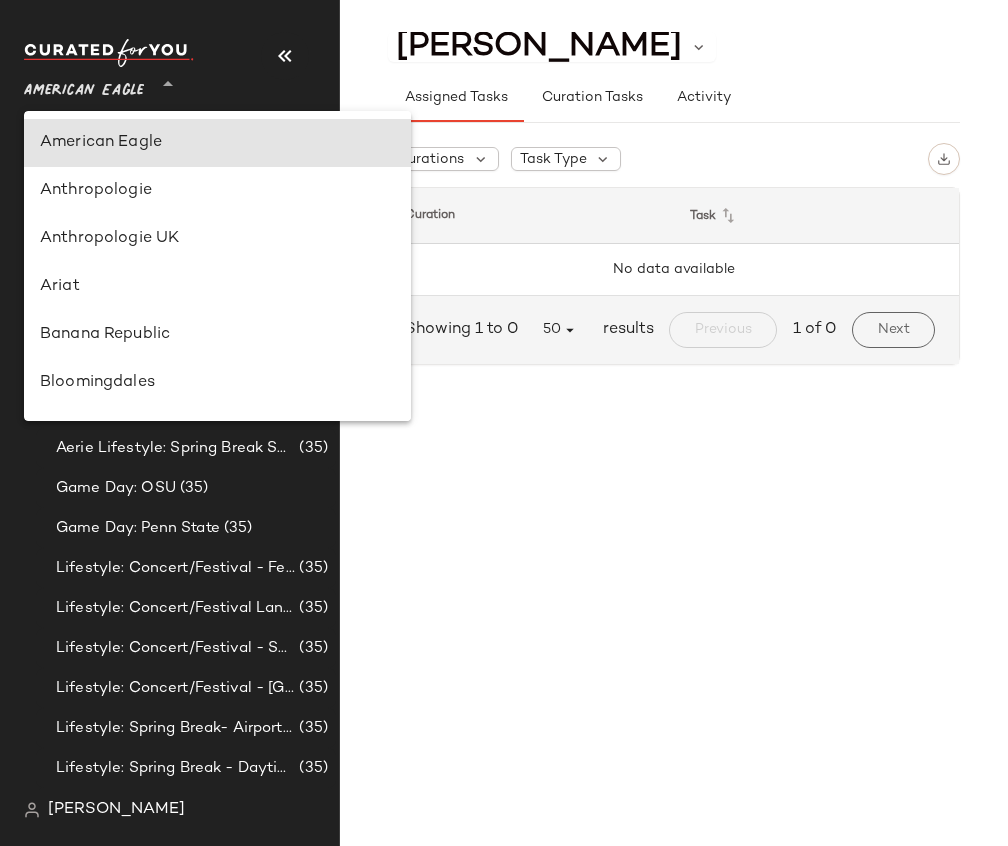 click on "American Eagle" at bounding box center (84, 86) 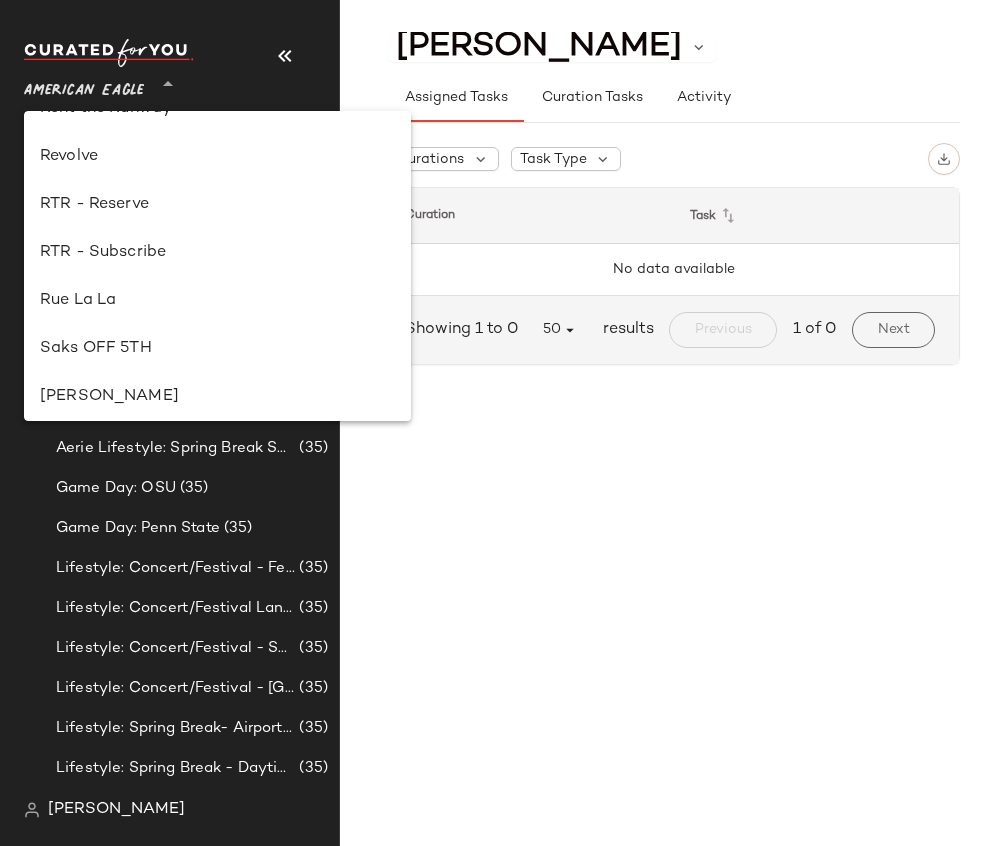 scroll, scrollTop: 987, scrollLeft: 0, axis: vertical 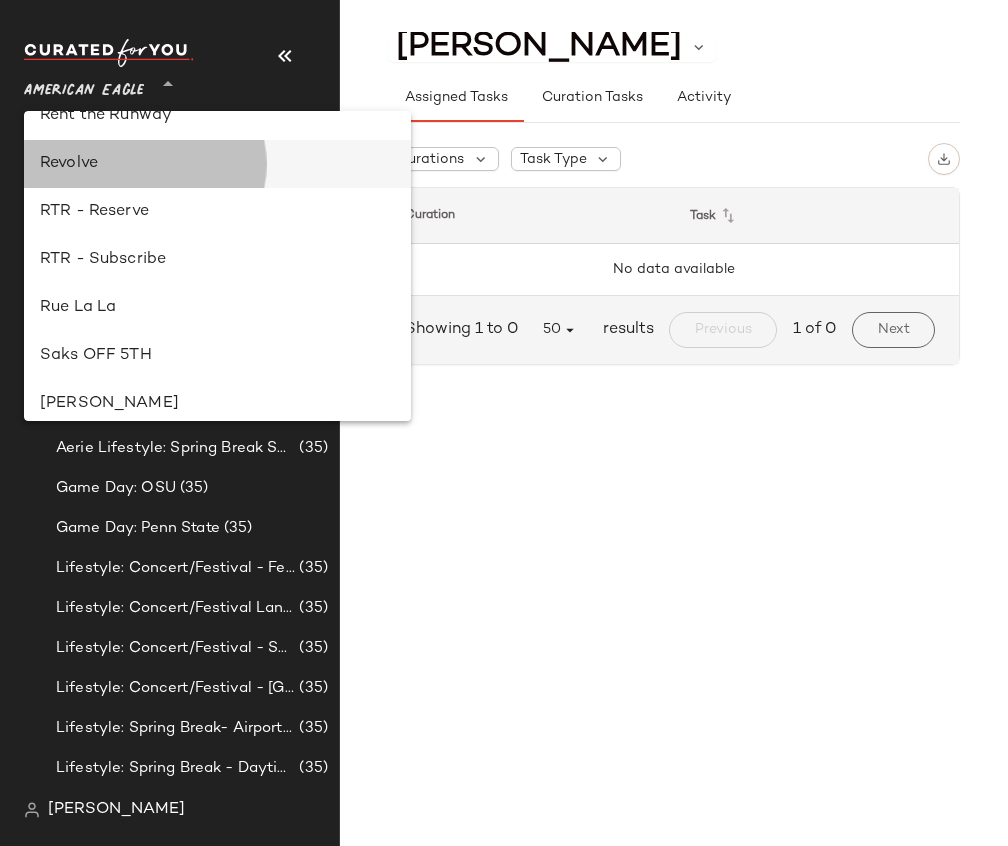 click on "Revolve" at bounding box center [217, 164] 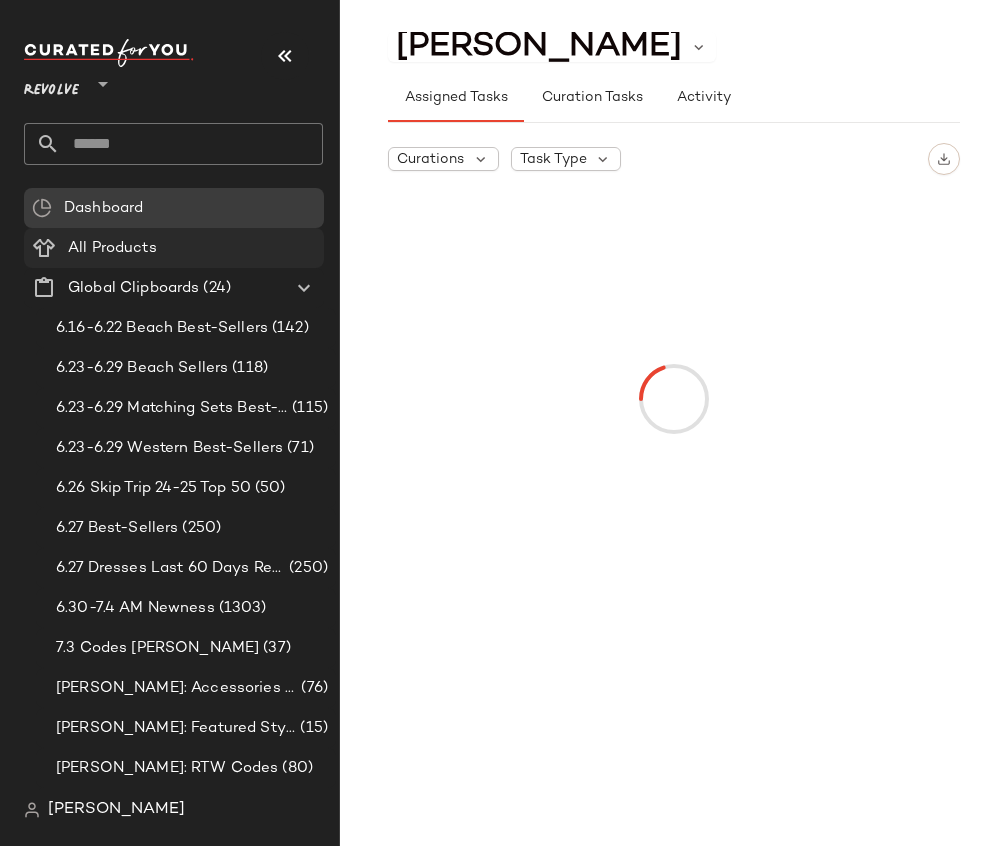 click on "All Products" at bounding box center [112, 248] 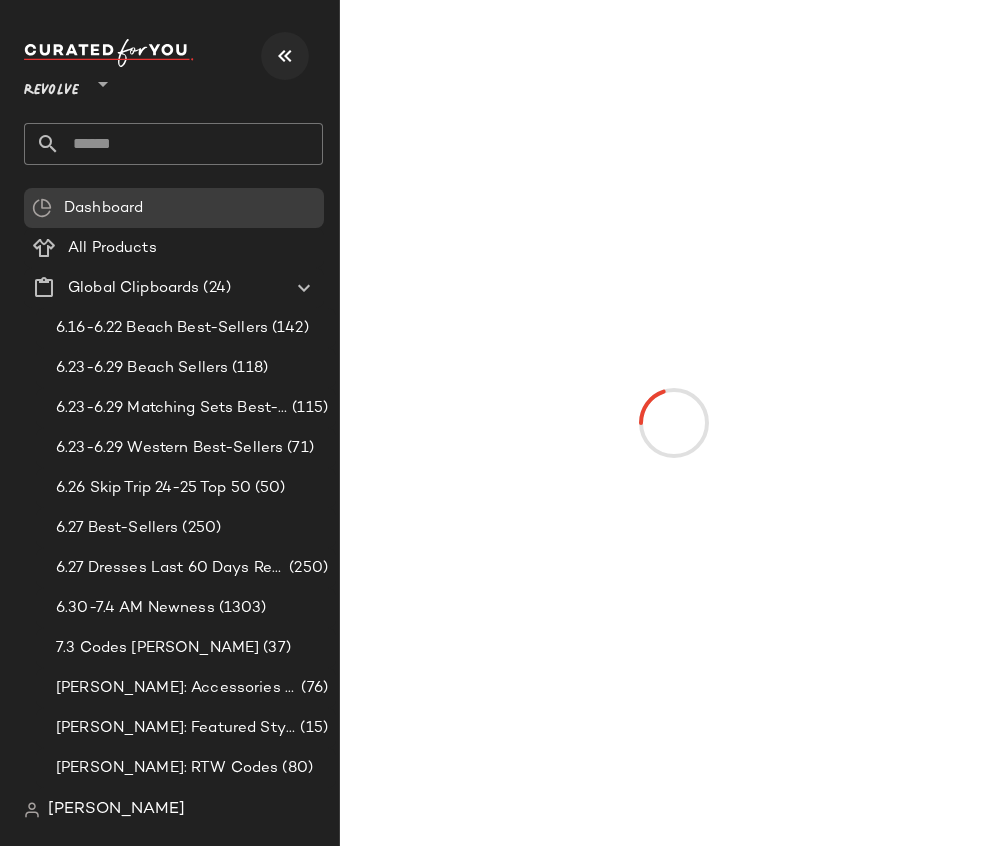 click at bounding box center (285, 56) 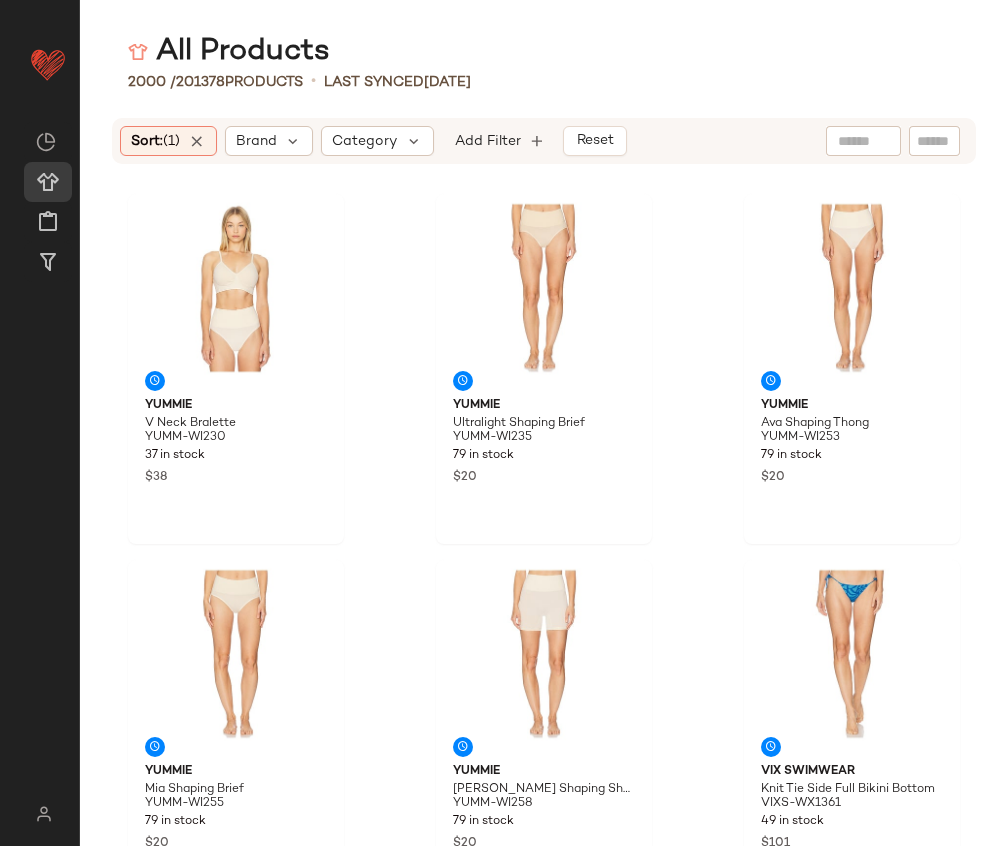 click 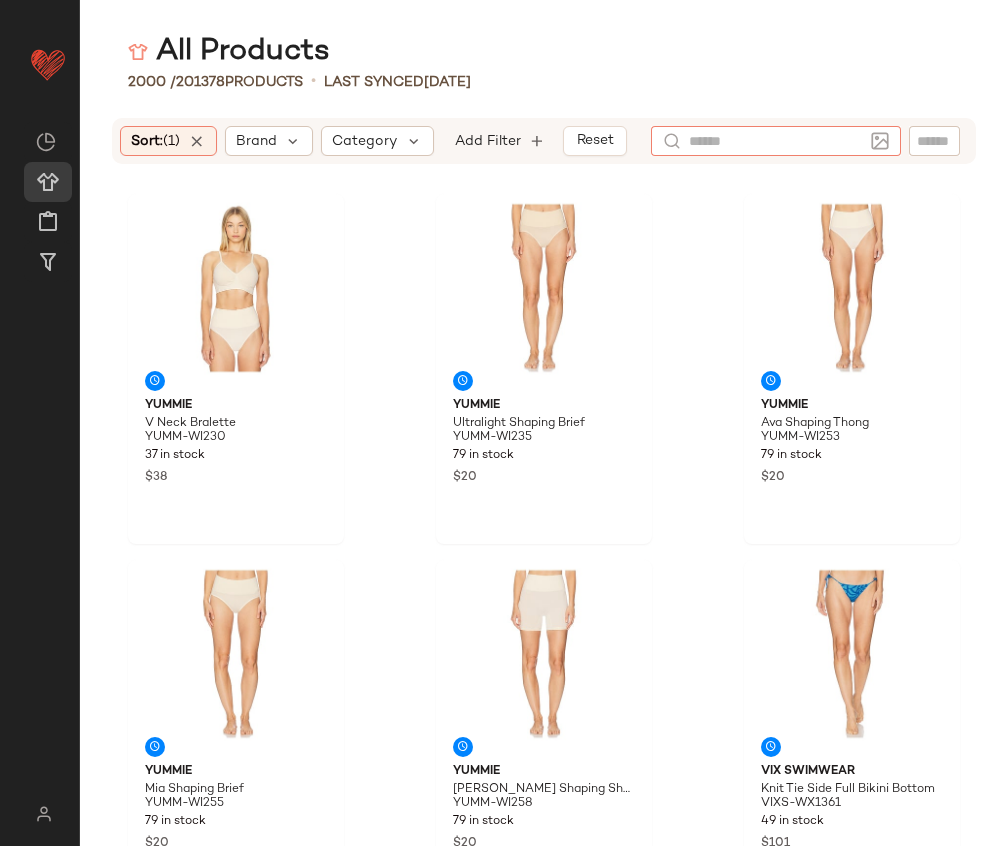 click 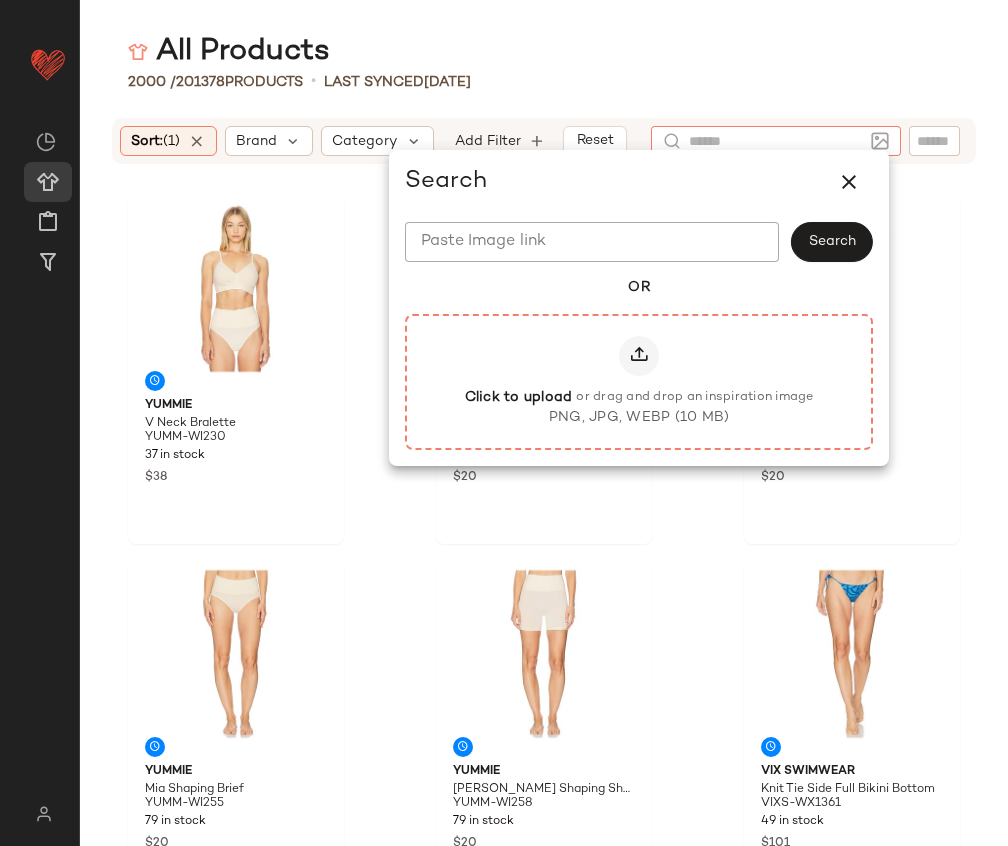 click at bounding box center [639, 356] 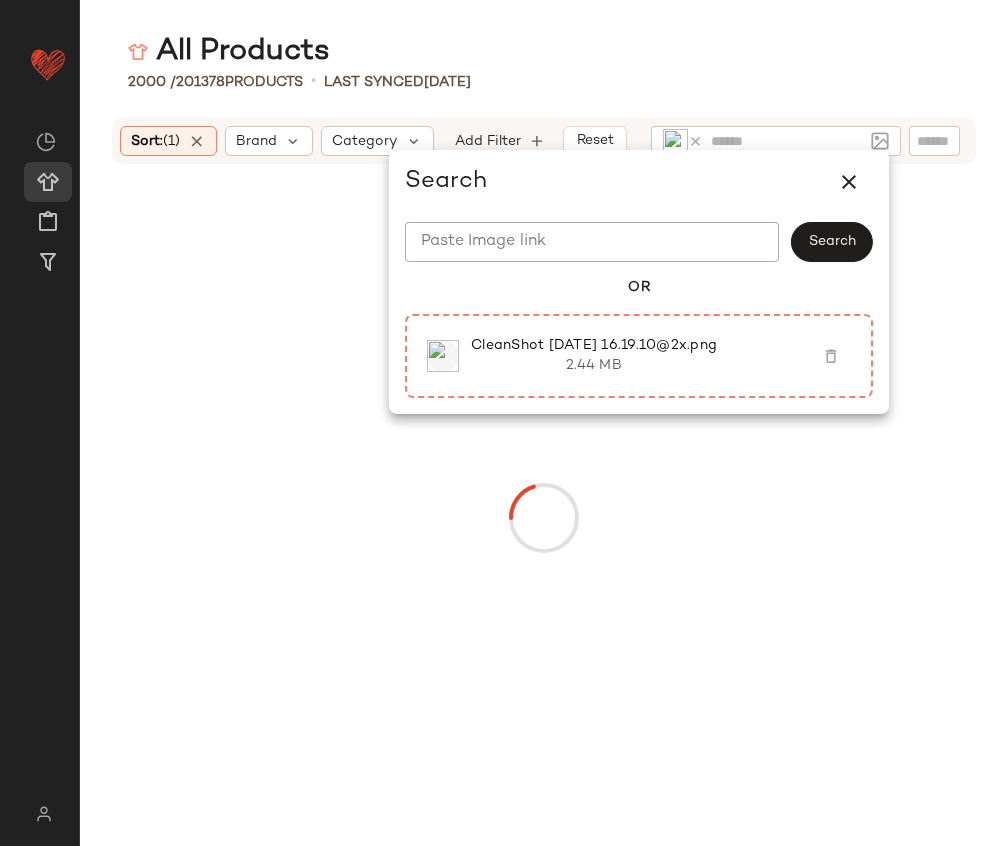 click on "All Products" 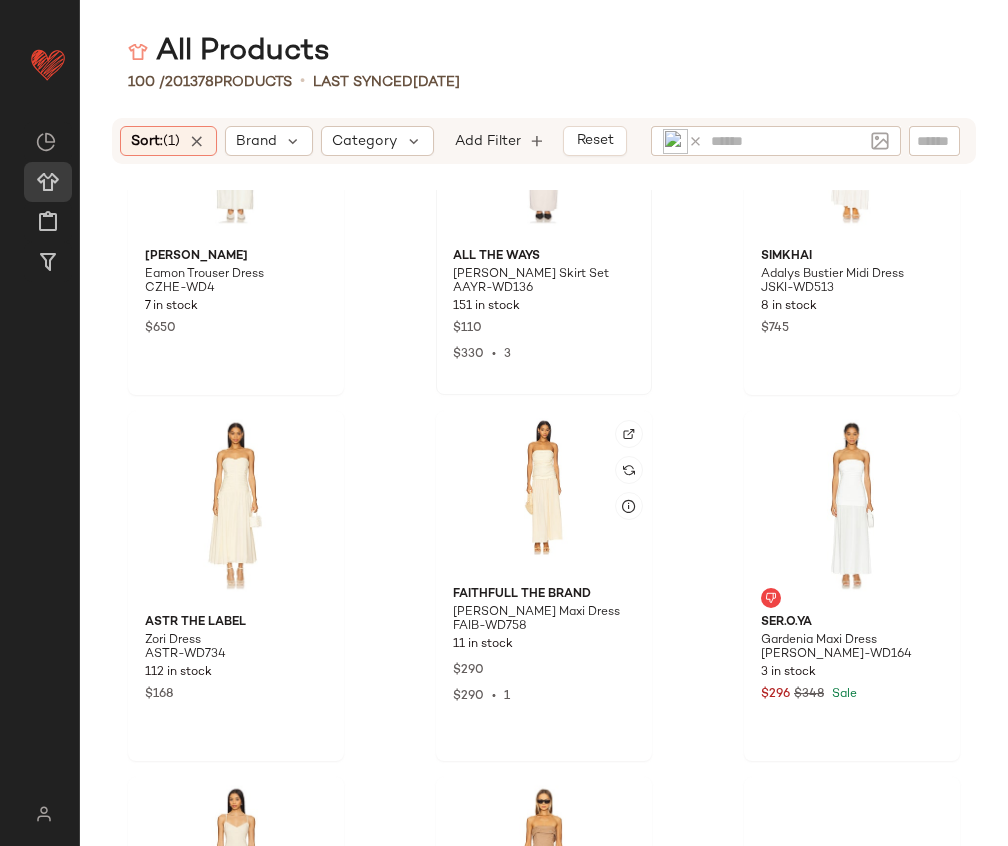 scroll, scrollTop: 0, scrollLeft: 0, axis: both 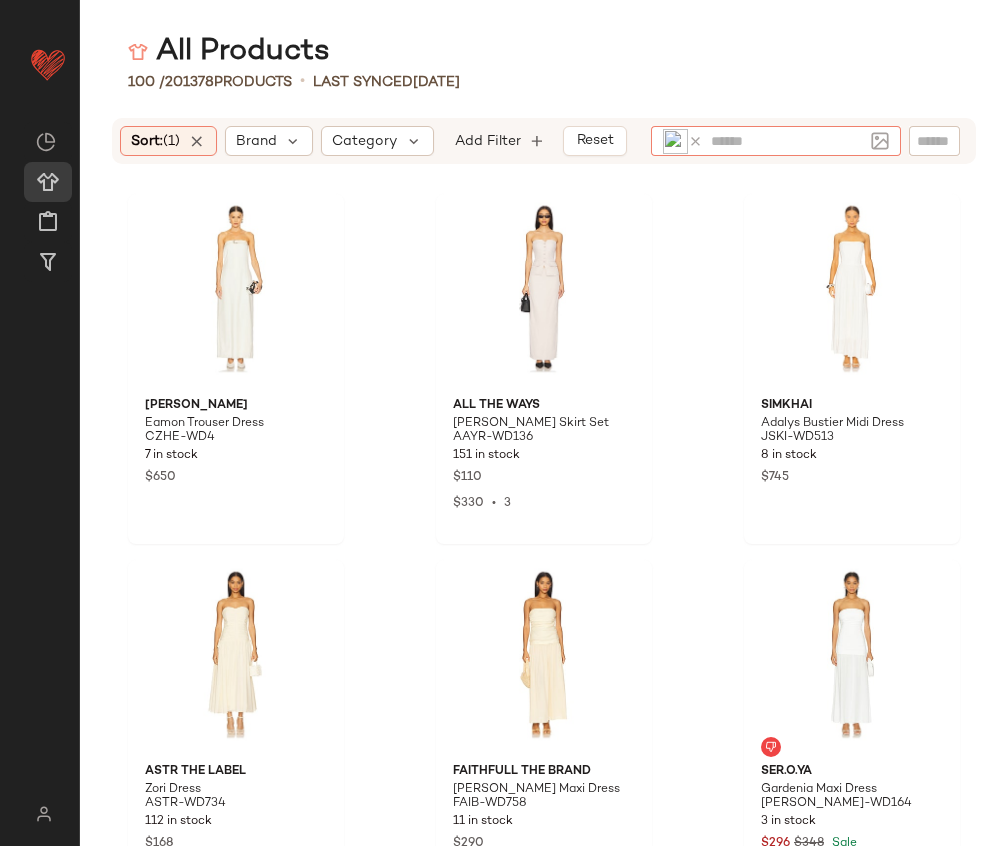 click 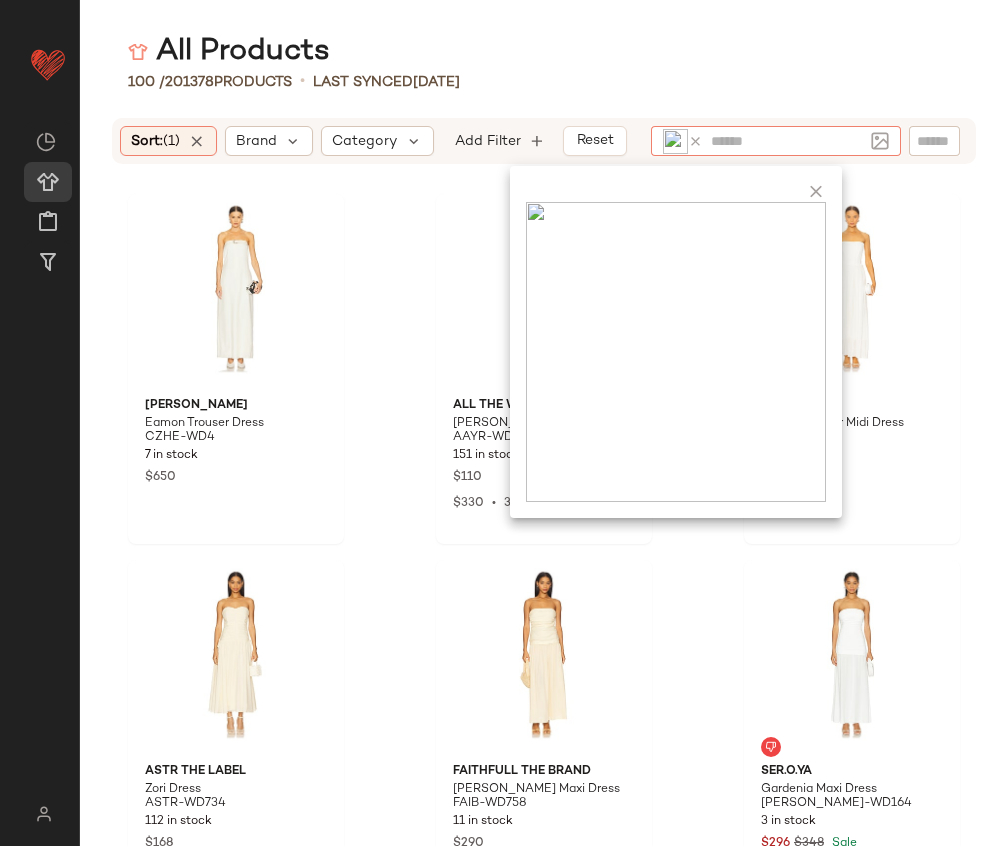 click on "100 /  201378   Products   •   Last synced  [DATE]" 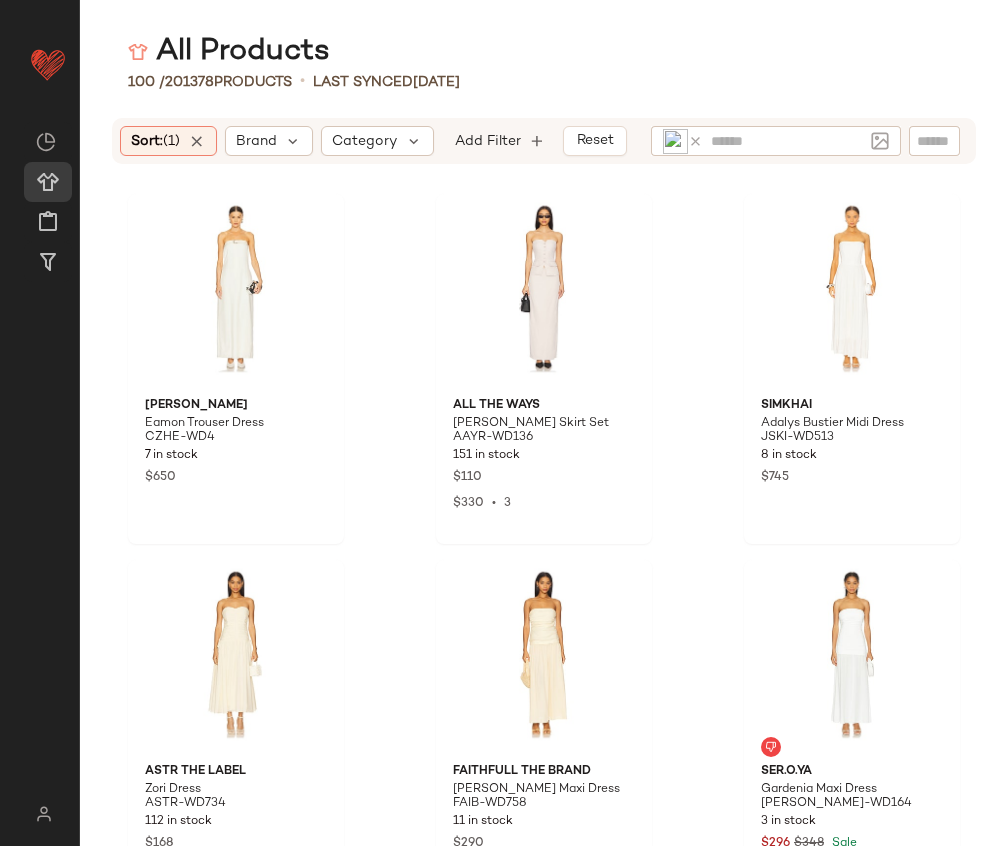 click on "All Products" 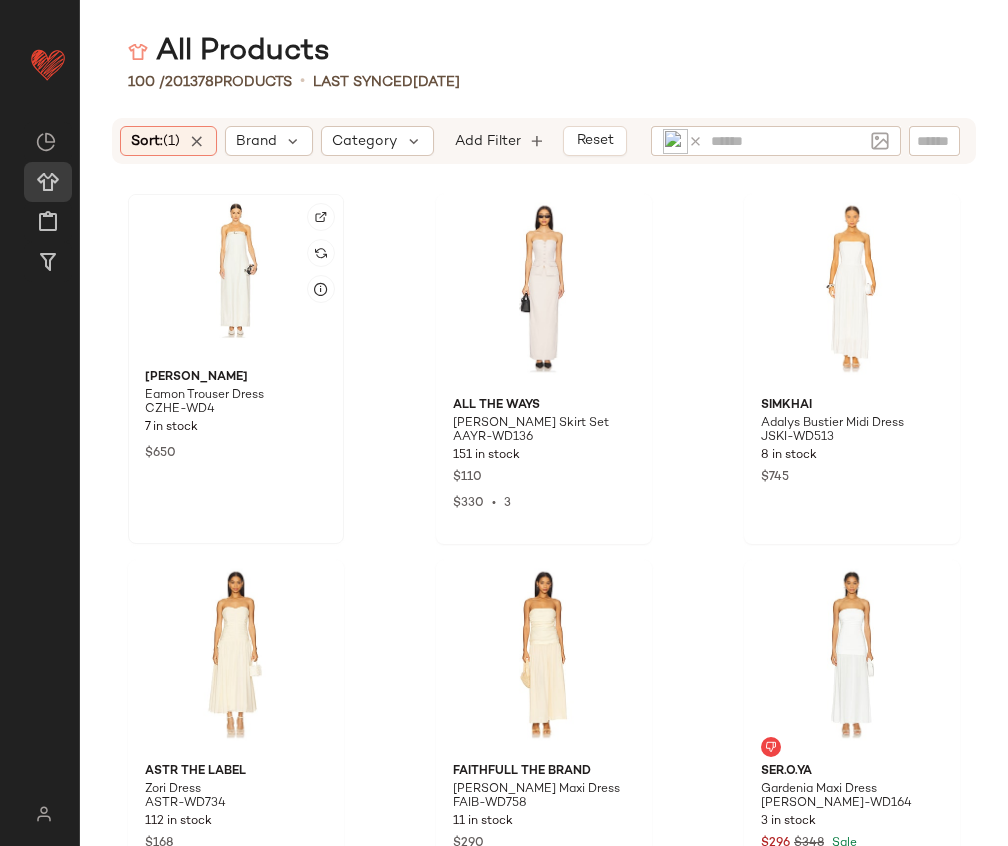 click 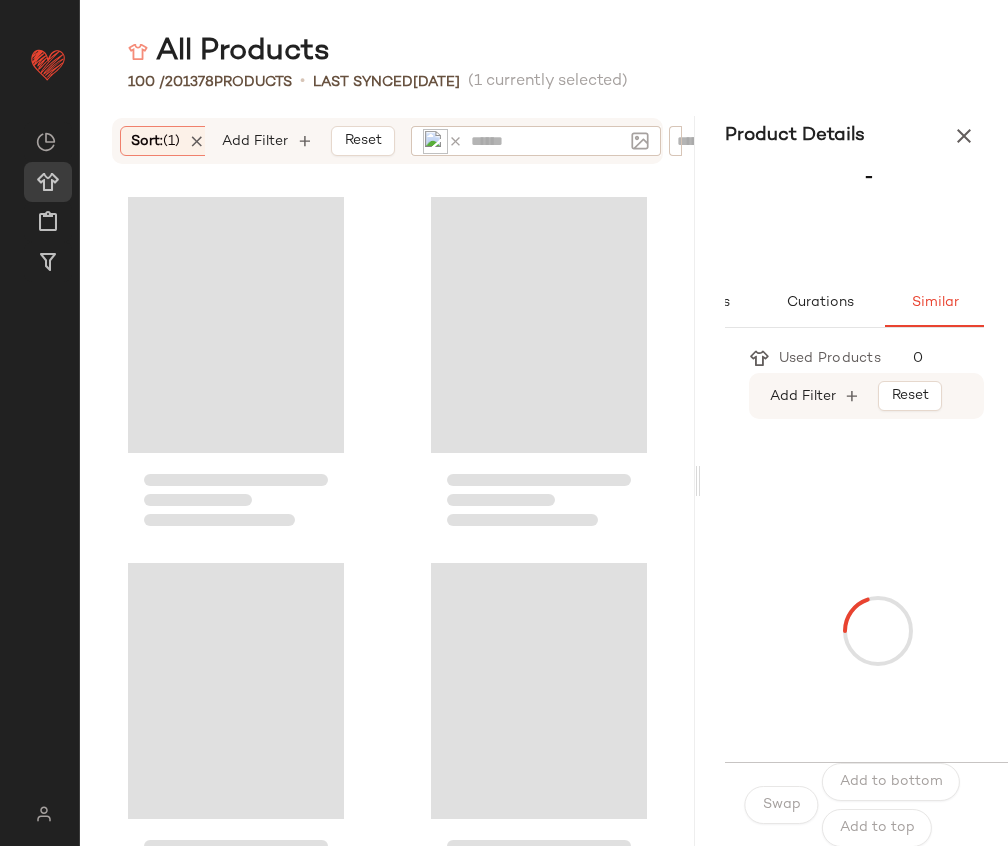 scroll, scrollTop: 0, scrollLeft: 70, axis: horizontal 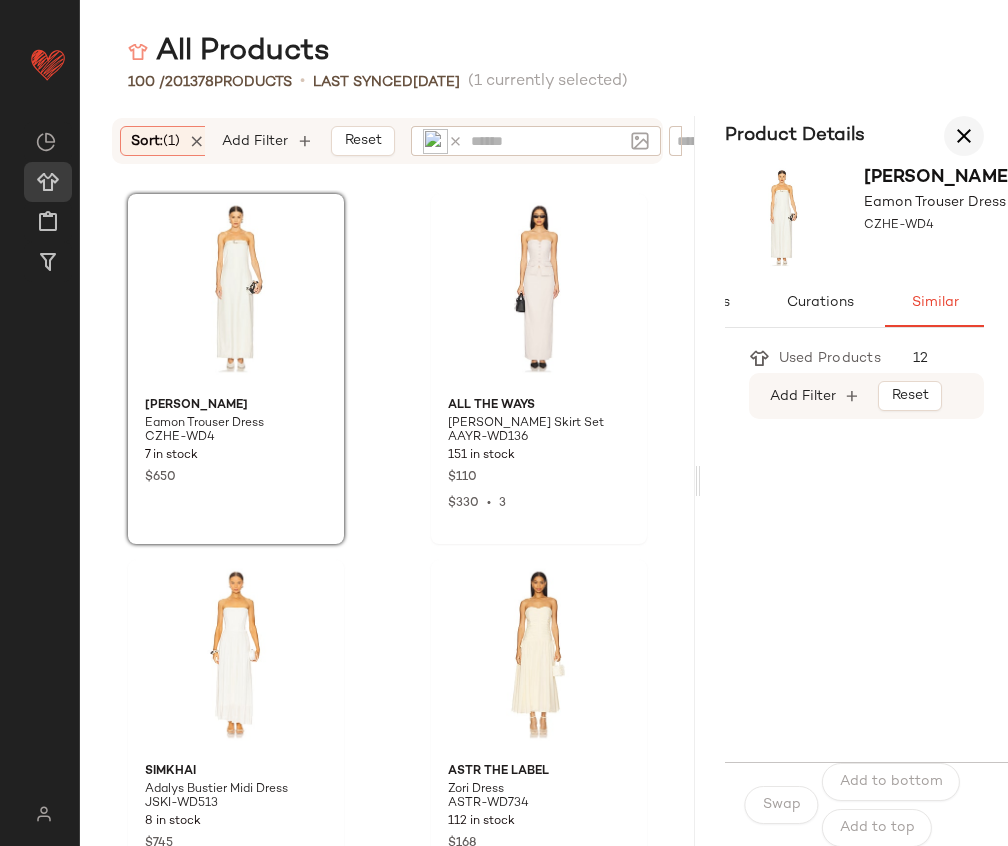 click at bounding box center (964, 136) 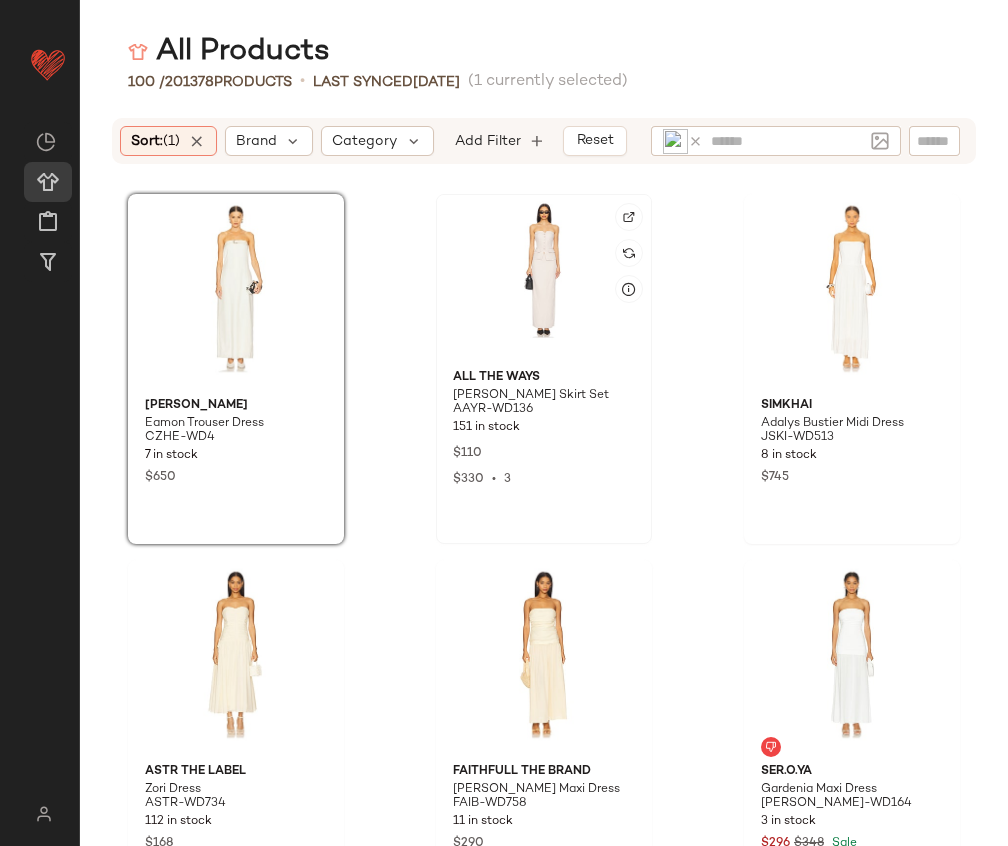 click 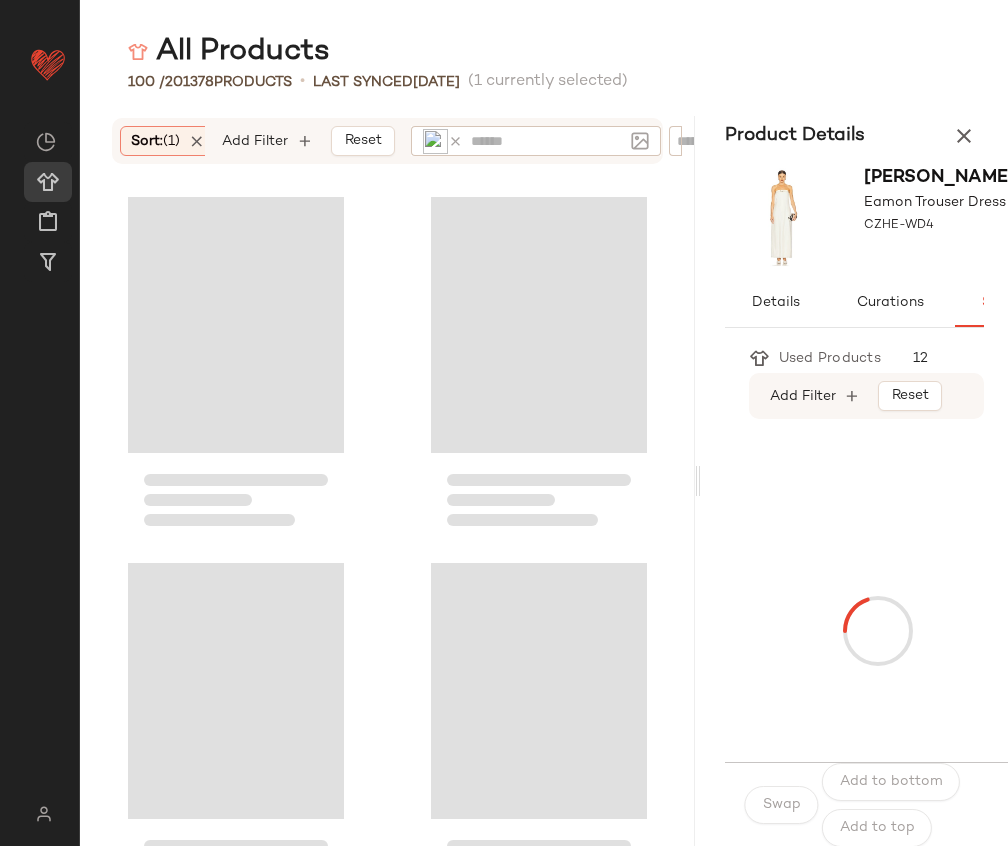 scroll, scrollTop: 0, scrollLeft: 70, axis: horizontal 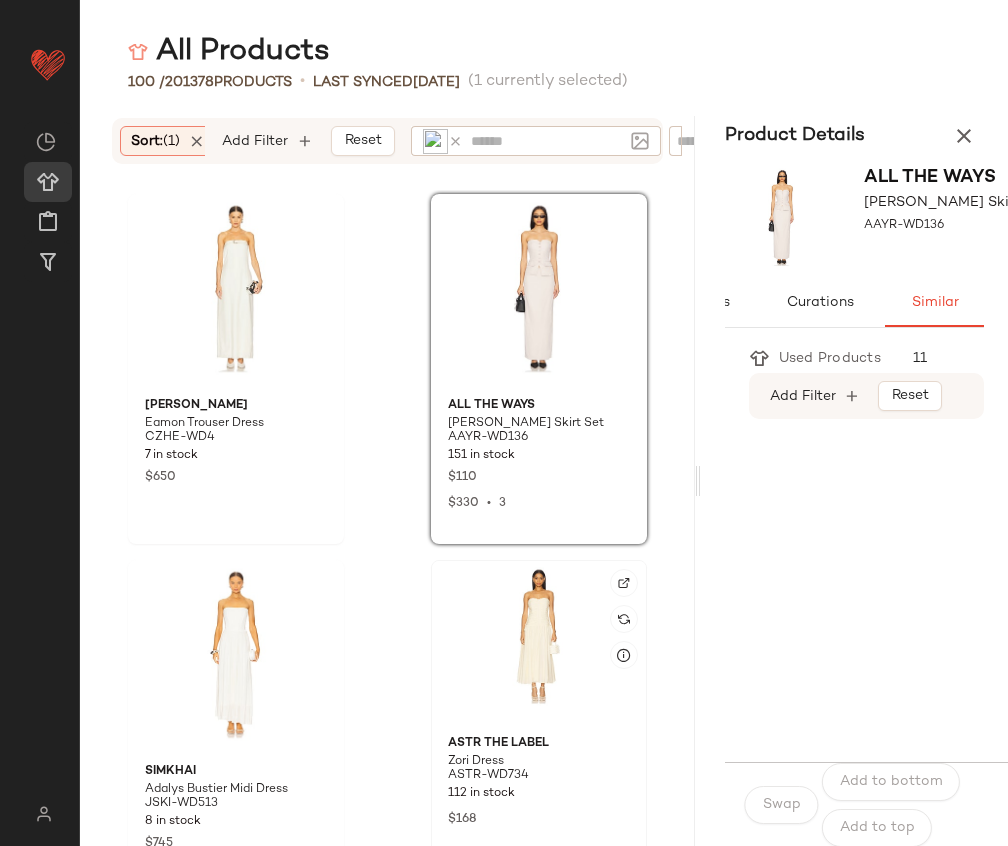 click 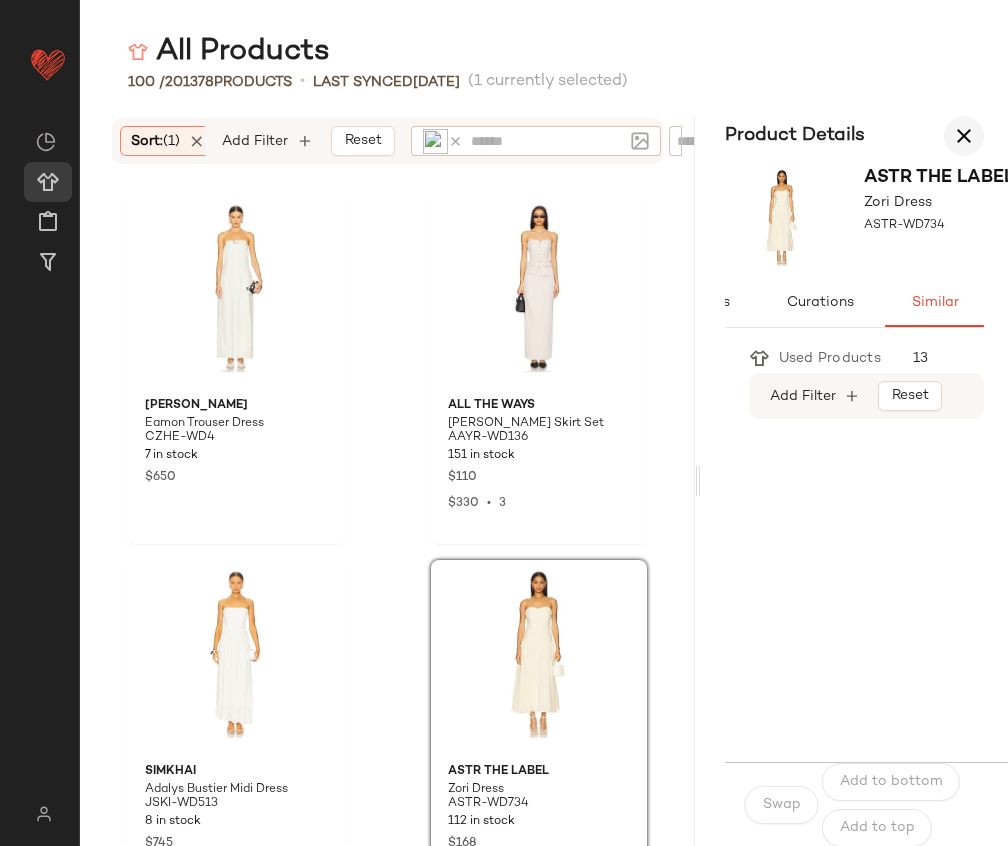 click at bounding box center [964, 136] 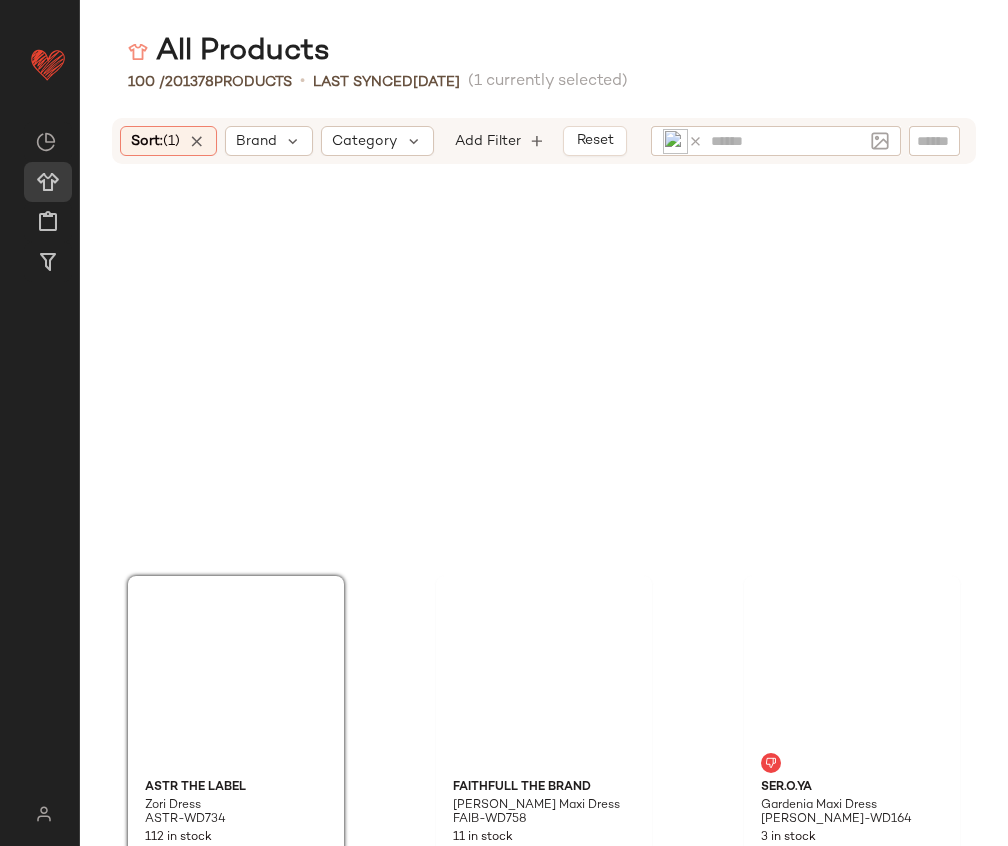 scroll, scrollTop: 382, scrollLeft: 0, axis: vertical 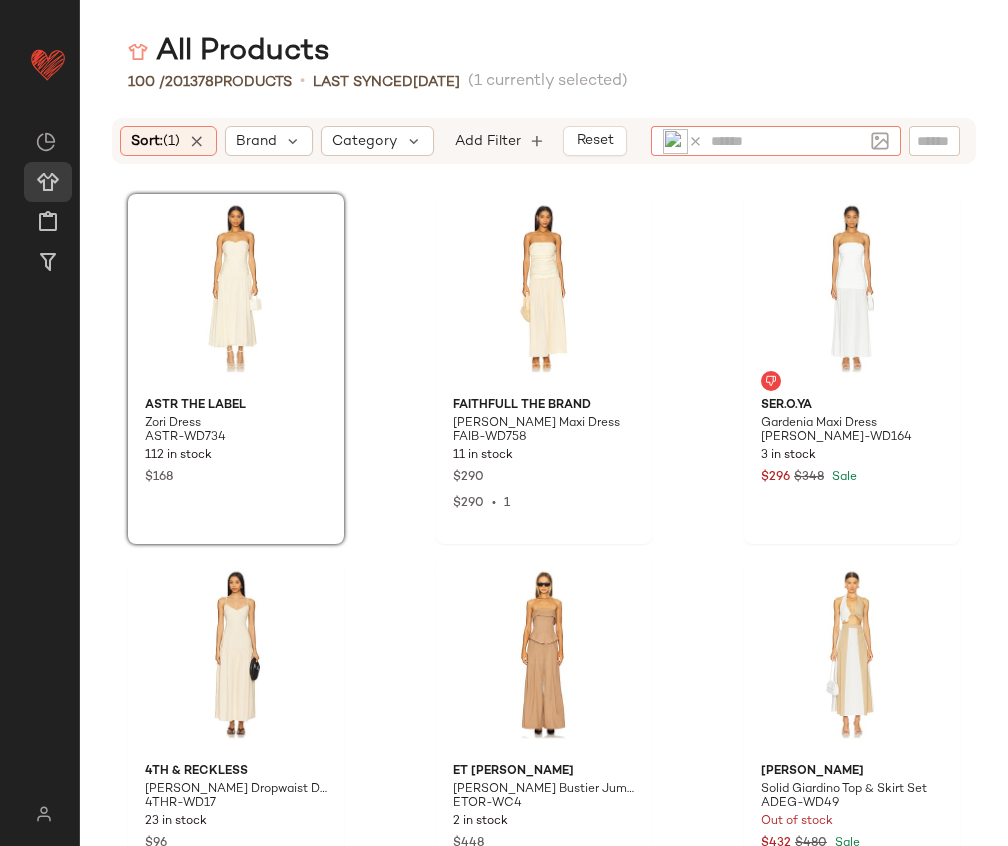 click 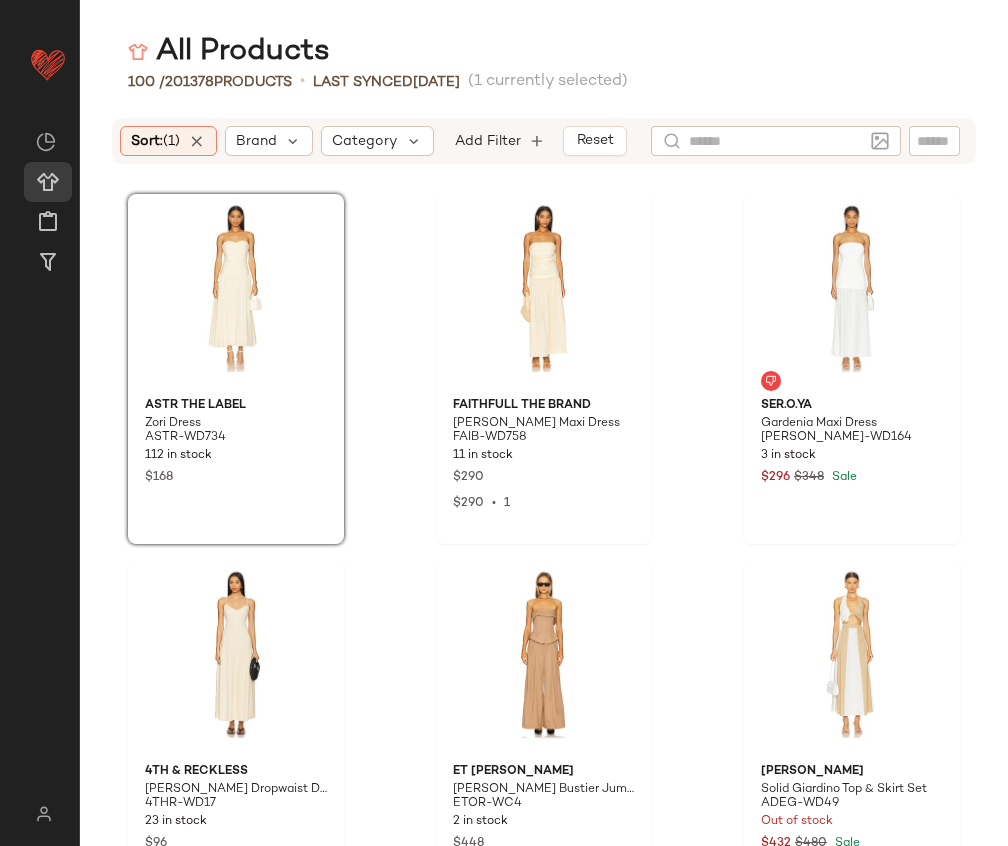 click on "All Products 100 /  201378   Products   •   Last synced  [DATE]   (1 currently selected)  Sort:   (1) Brand  Category  Add Filter   Reset  ASTR the Label Zori Dress ASTR-WD734 112 in stock $168 FAITHFULL THE BRAND [PERSON_NAME] Maxi Dress FAIB-WD758 11 in stock $290 $290  •  1 SER.O.YA Gardenia Maxi Dress [PERSON_NAME]-WD164 3 in stock $296 $348 Sale 4th & Reckless [PERSON_NAME] Dropwaist Dress 4THR-WD17 23 in stock $96 ET [PERSON_NAME] Corset Bustier Jumpsuit ETOR-WC4 2 in stock $448 [PERSON_NAME] Solid [PERSON_NAME] Top & Skirt Set ADEG-WD49 Out of stock $432 $480 Sale SWF Ruffled Bodice Midi Dress SWFR-WD187 4 in stock $368 $2.58K  •  7 Auteur Studio [PERSON_NAME] [PERSON_NAME]-WD70 7 in stock $390 $390  •  1 MORE TO COME Celsee Strapless Maxi Dress MOTO-WD687 315 Pre-Order Items $98 $196  •  2 Show Me Your Mumu Around The World Maxi Dress SHOW-WD760 2 in stock $178 Show Me Your Mumu Dockside Maxi Dress SHOW-WD778 3 in stock $198 $375  •  2 [PERSON_NAME] Amyra Dress AUAR-WD18 2 in stock $269 $560 Sale" at bounding box center (544, 439) 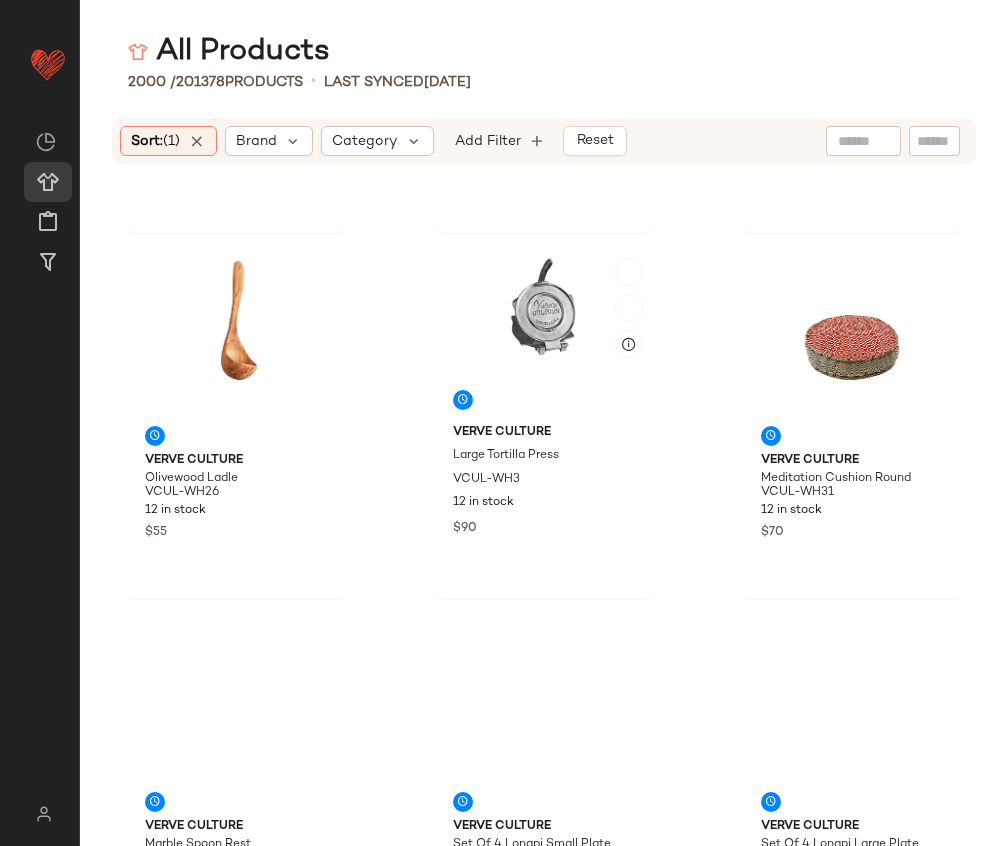 scroll, scrollTop: 2195, scrollLeft: 0, axis: vertical 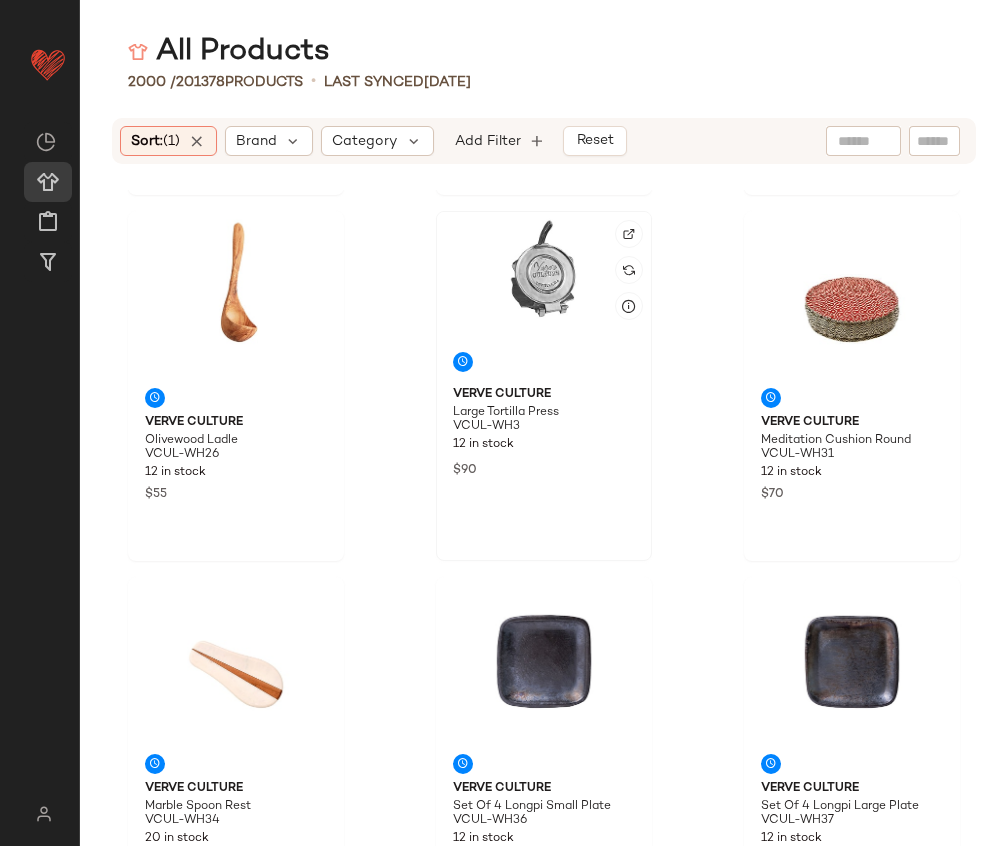 click 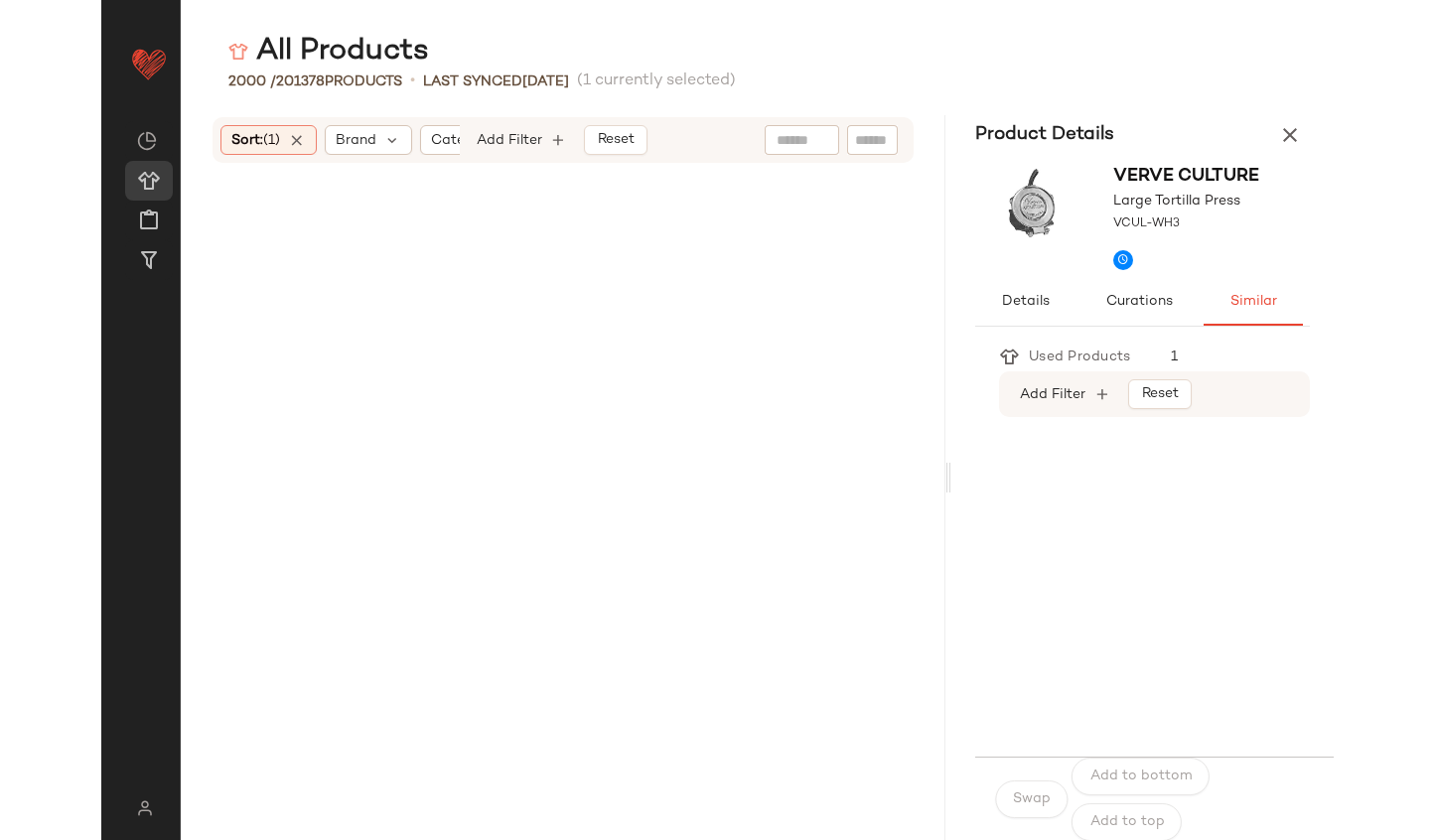 scroll, scrollTop: 0, scrollLeft: 0, axis: both 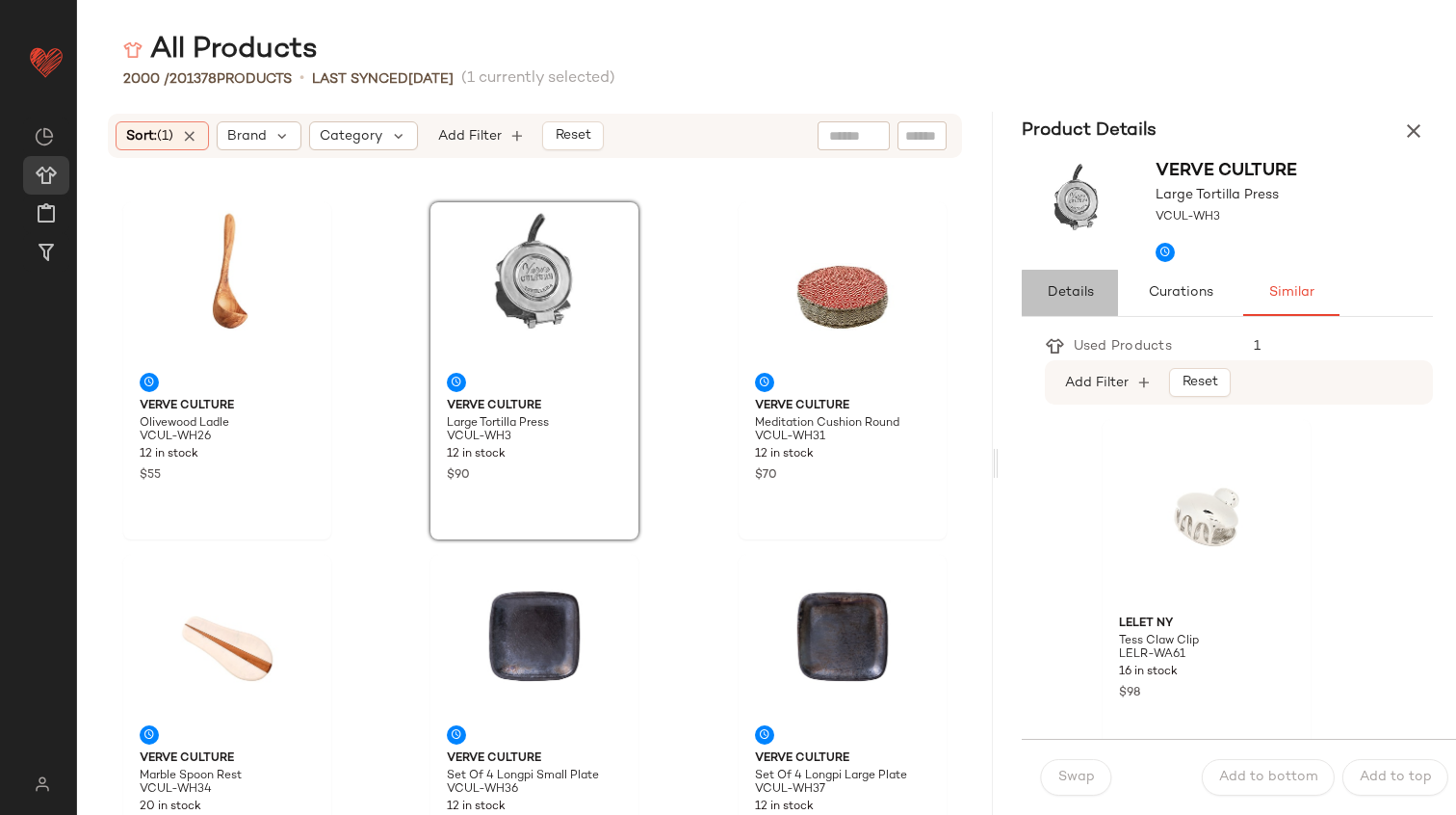 click on "Details" 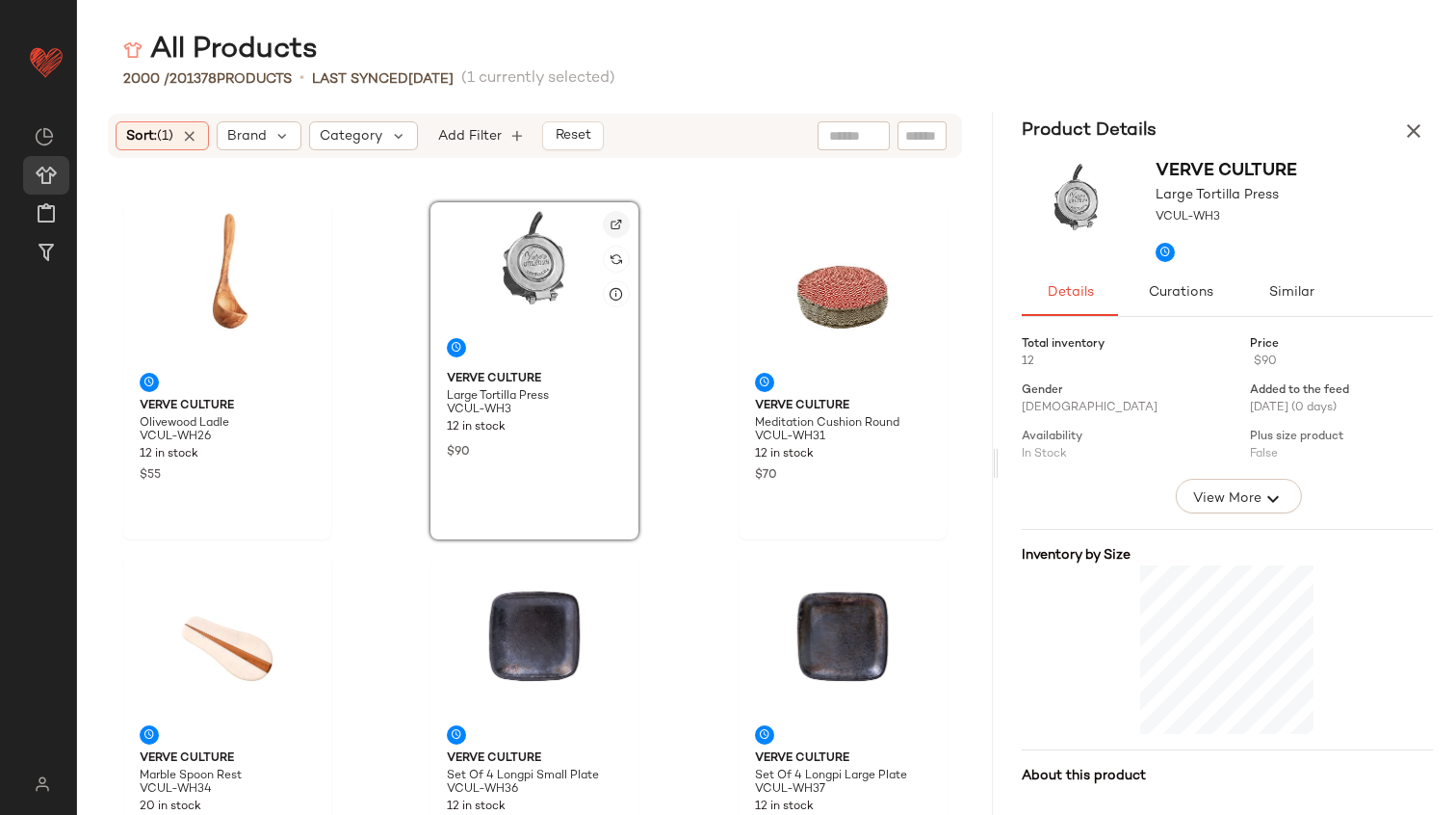 click 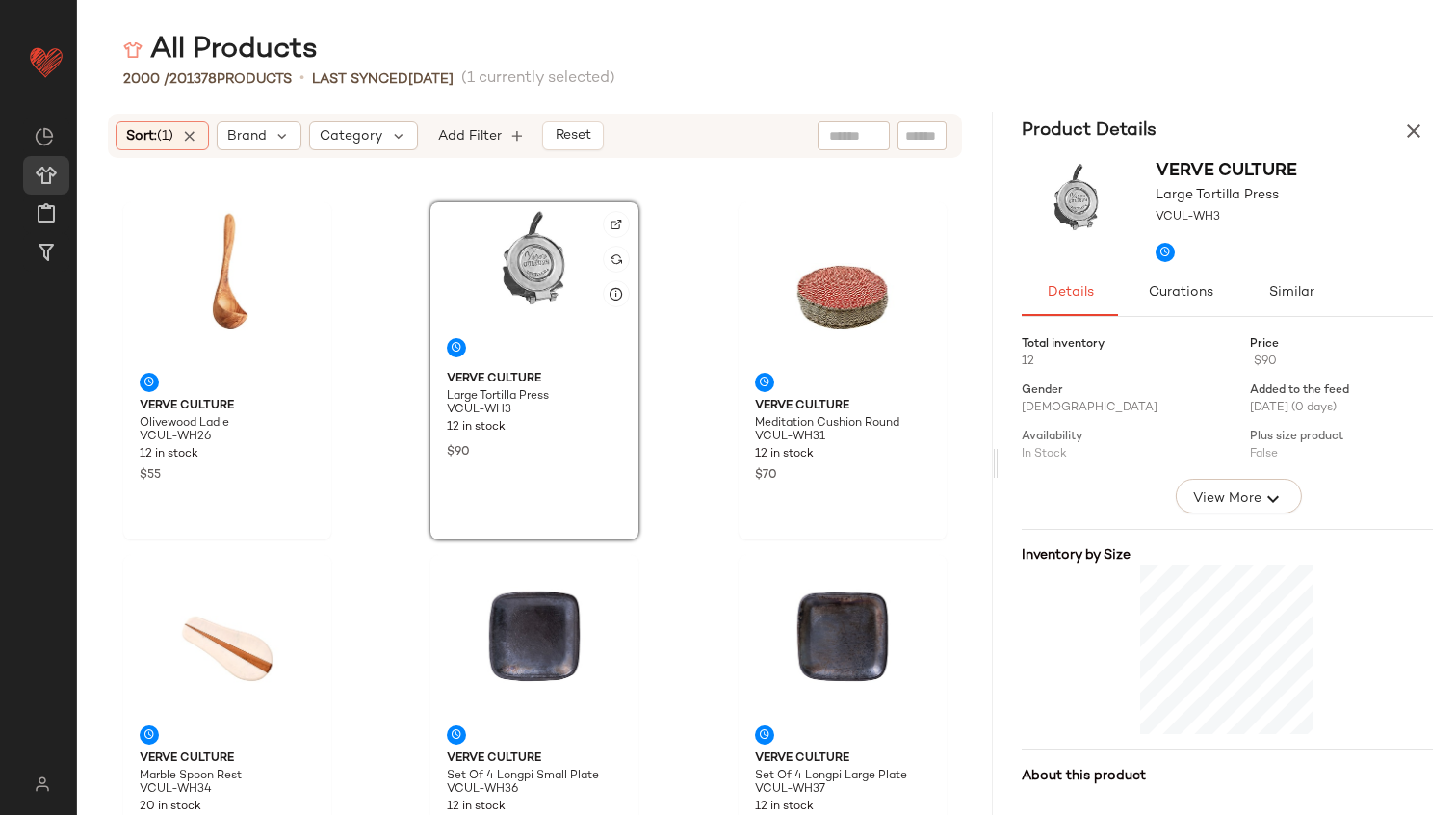 type 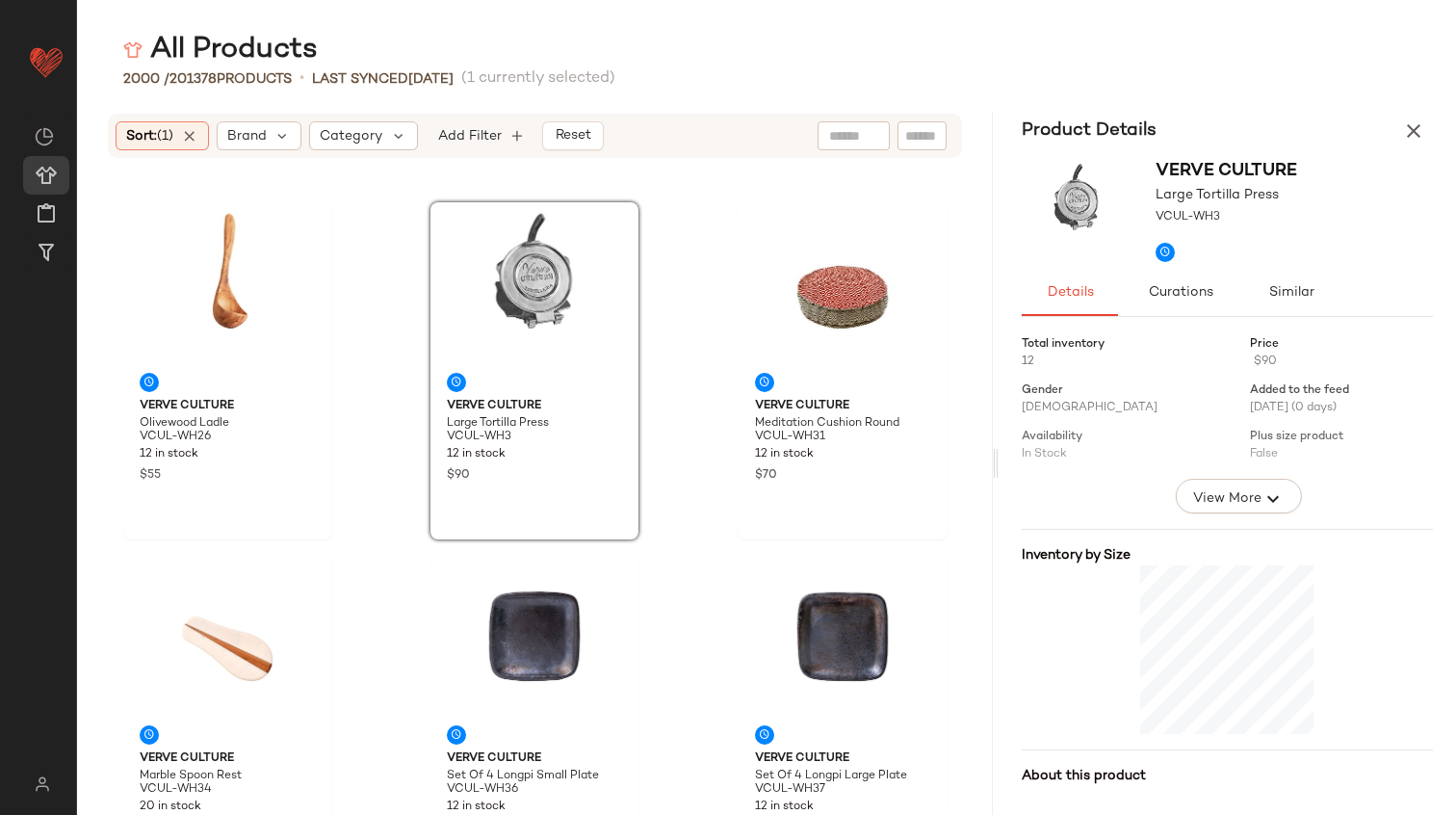 scroll, scrollTop: 137, scrollLeft: 0, axis: vertical 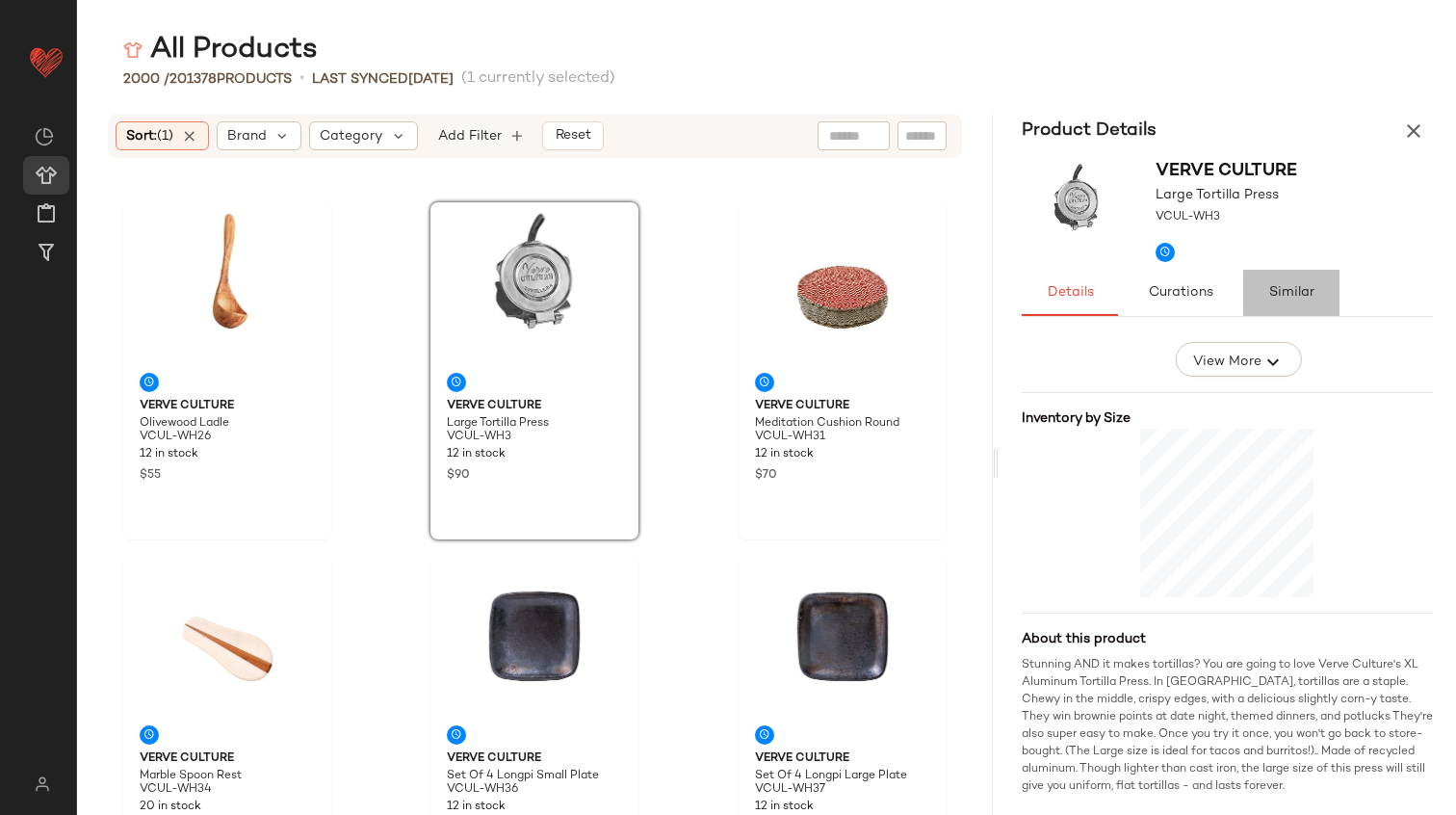click on "Similar" 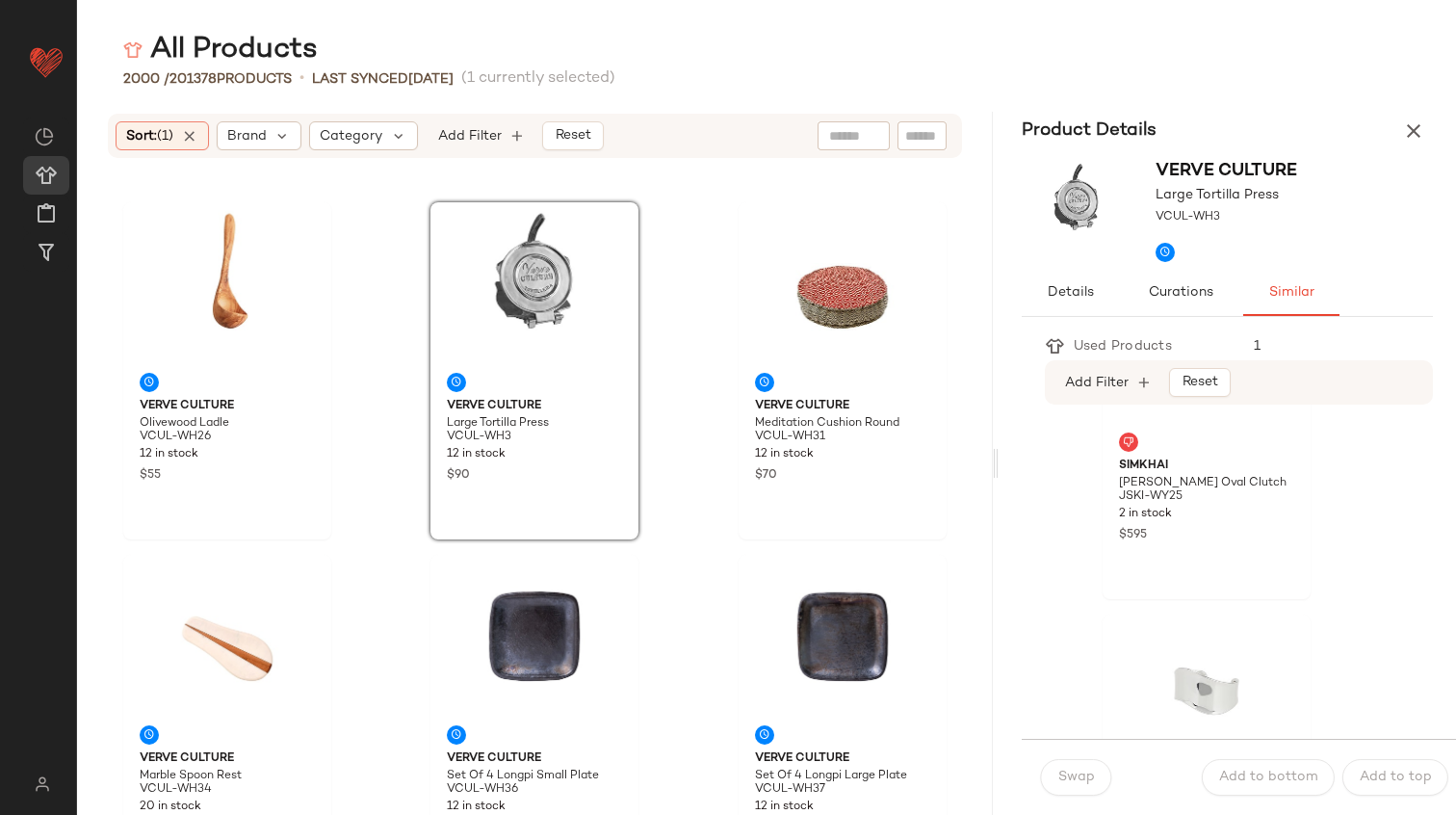 scroll, scrollTop: 0, scrollLeft: 0, axis: both 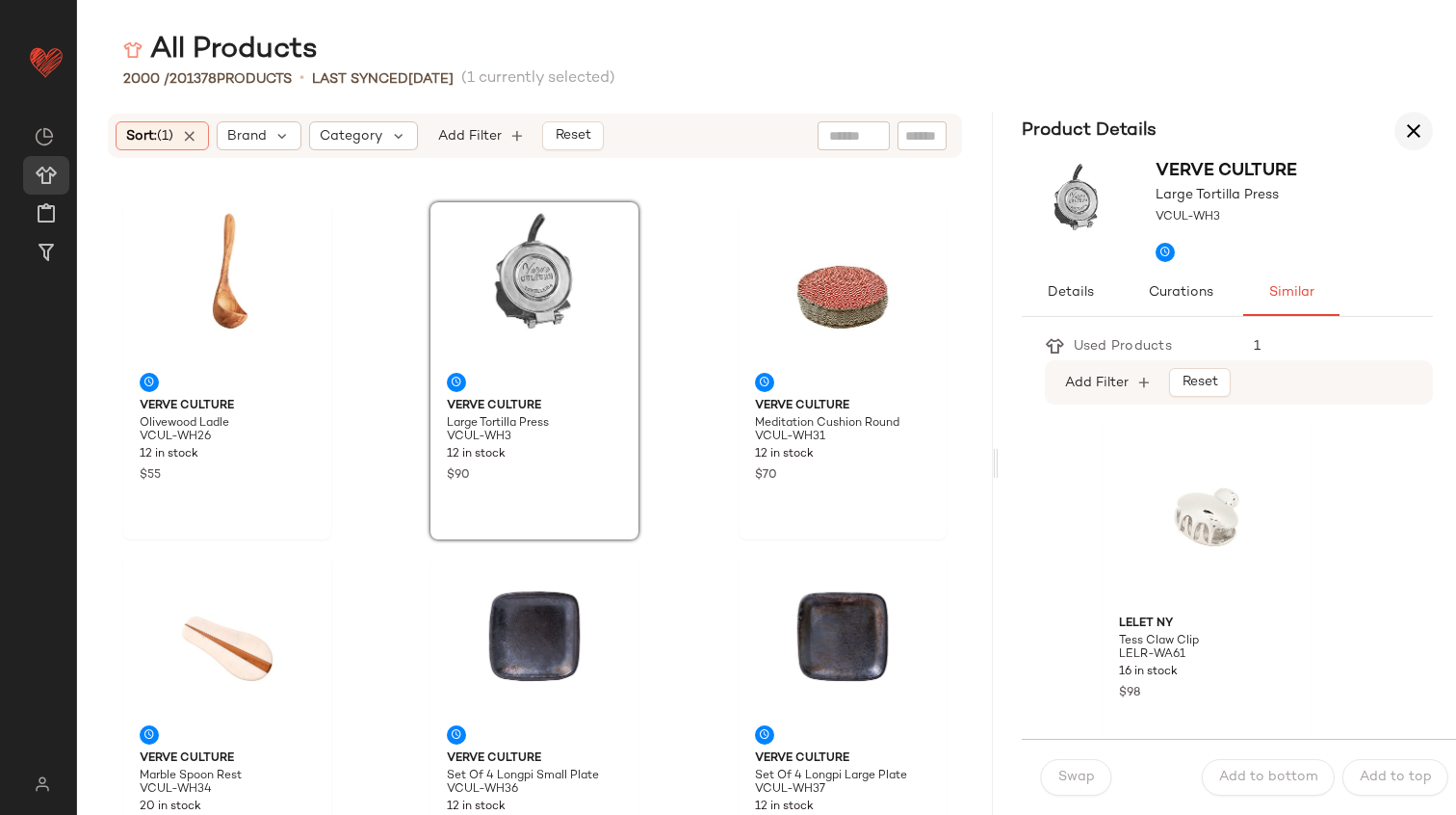 click at bounding box center [1414, 131] 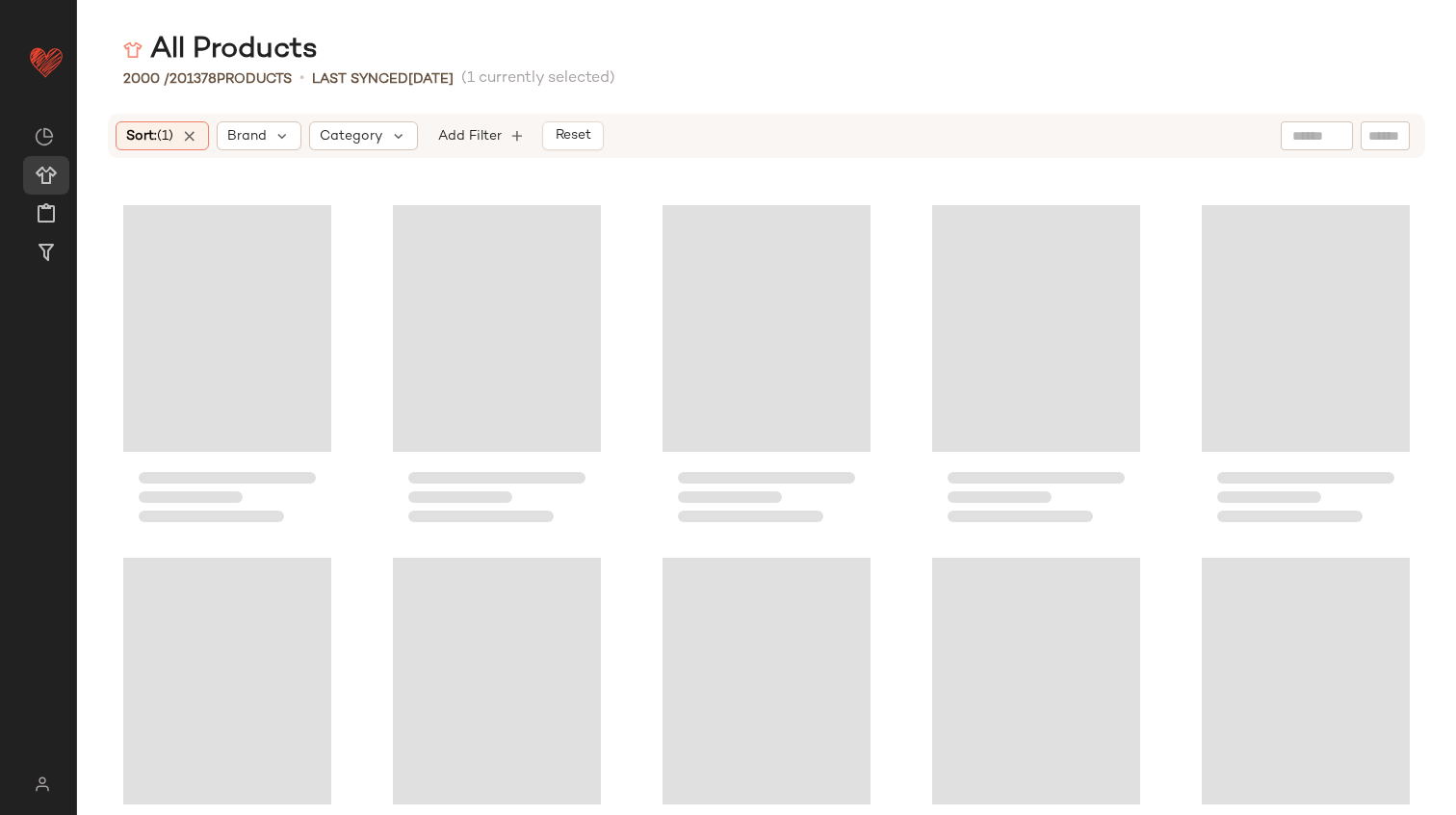 scroll, scrollTop: 0, scrollLeft: 0, axis: both 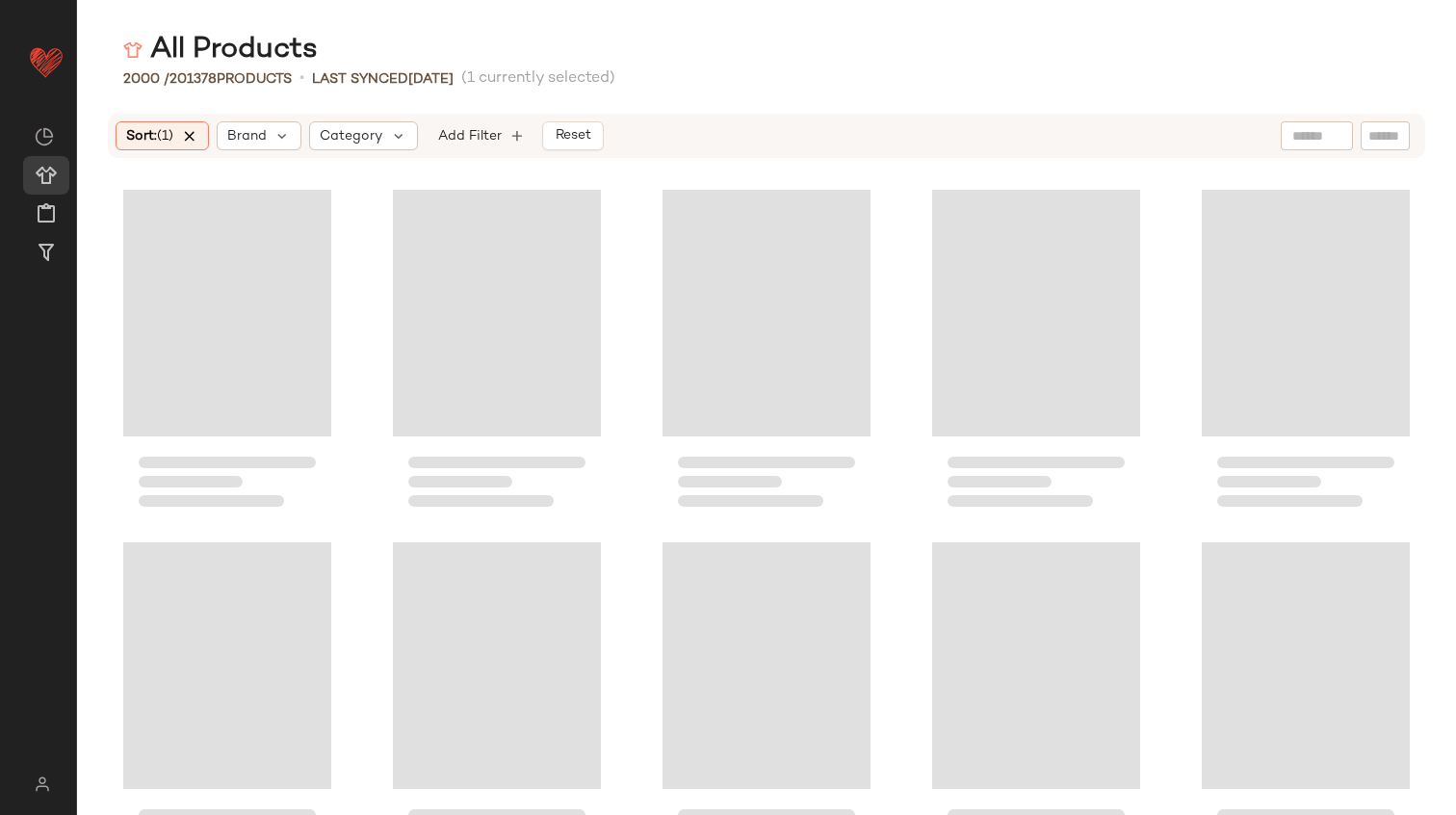 click at bounding box center (190, 136) 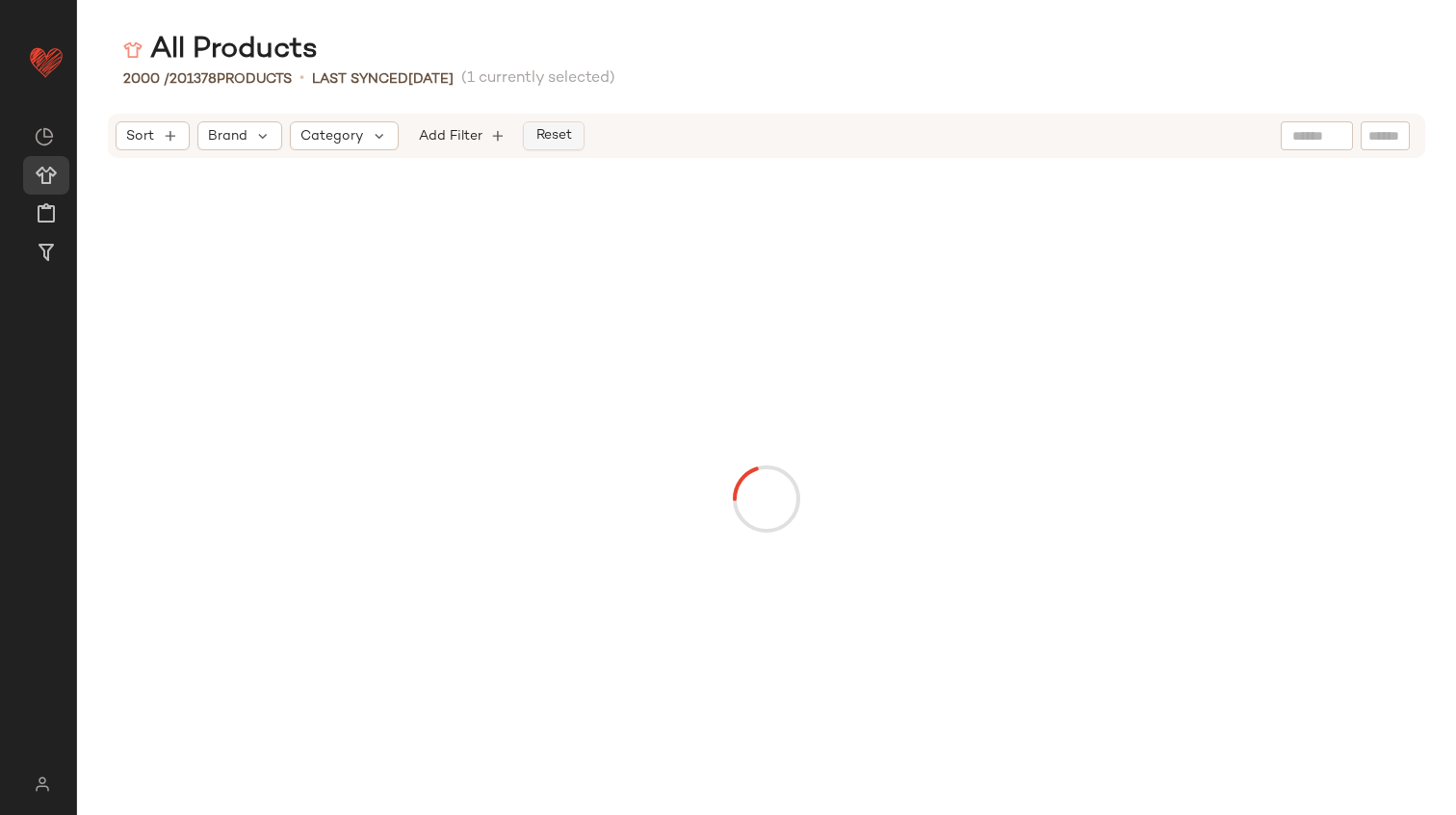 click on "Reset" 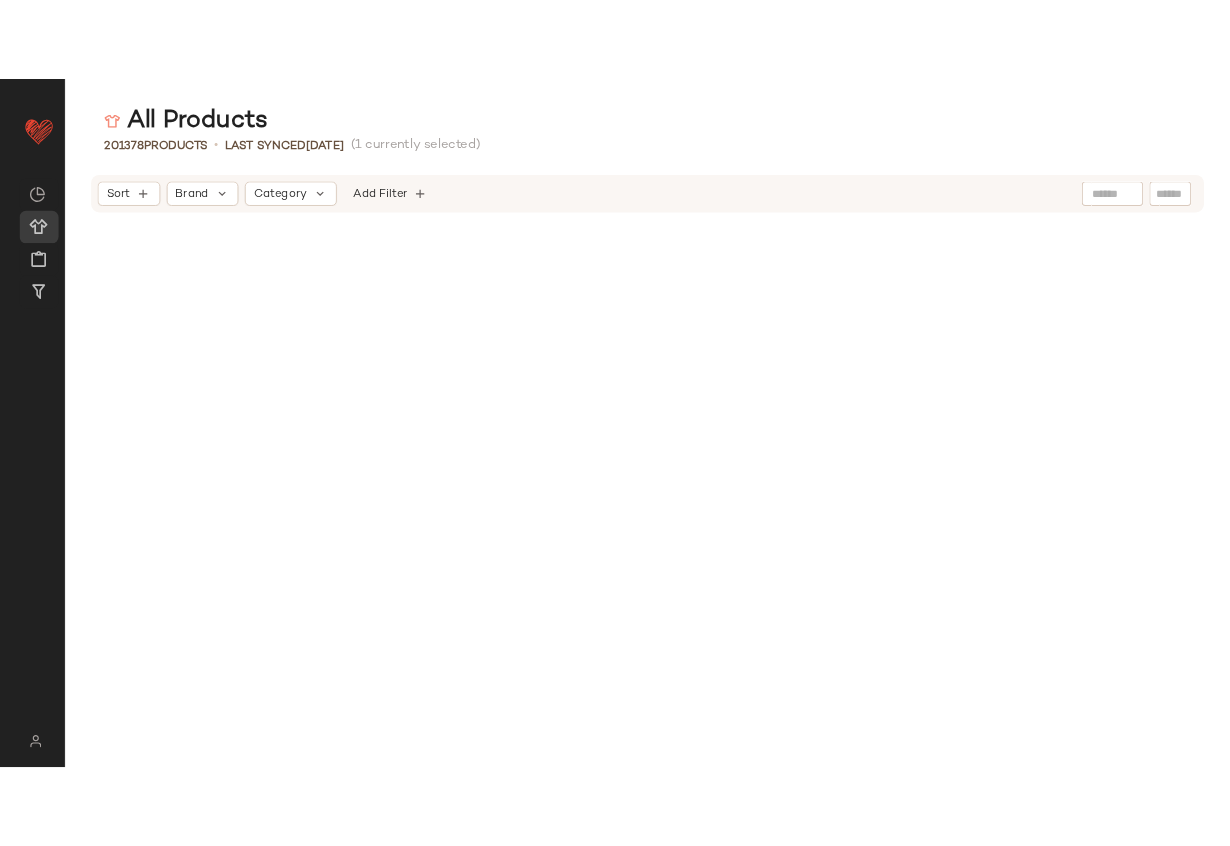 scroll, scrollTop: 1114, scrollLeft: 0, axis: vertical 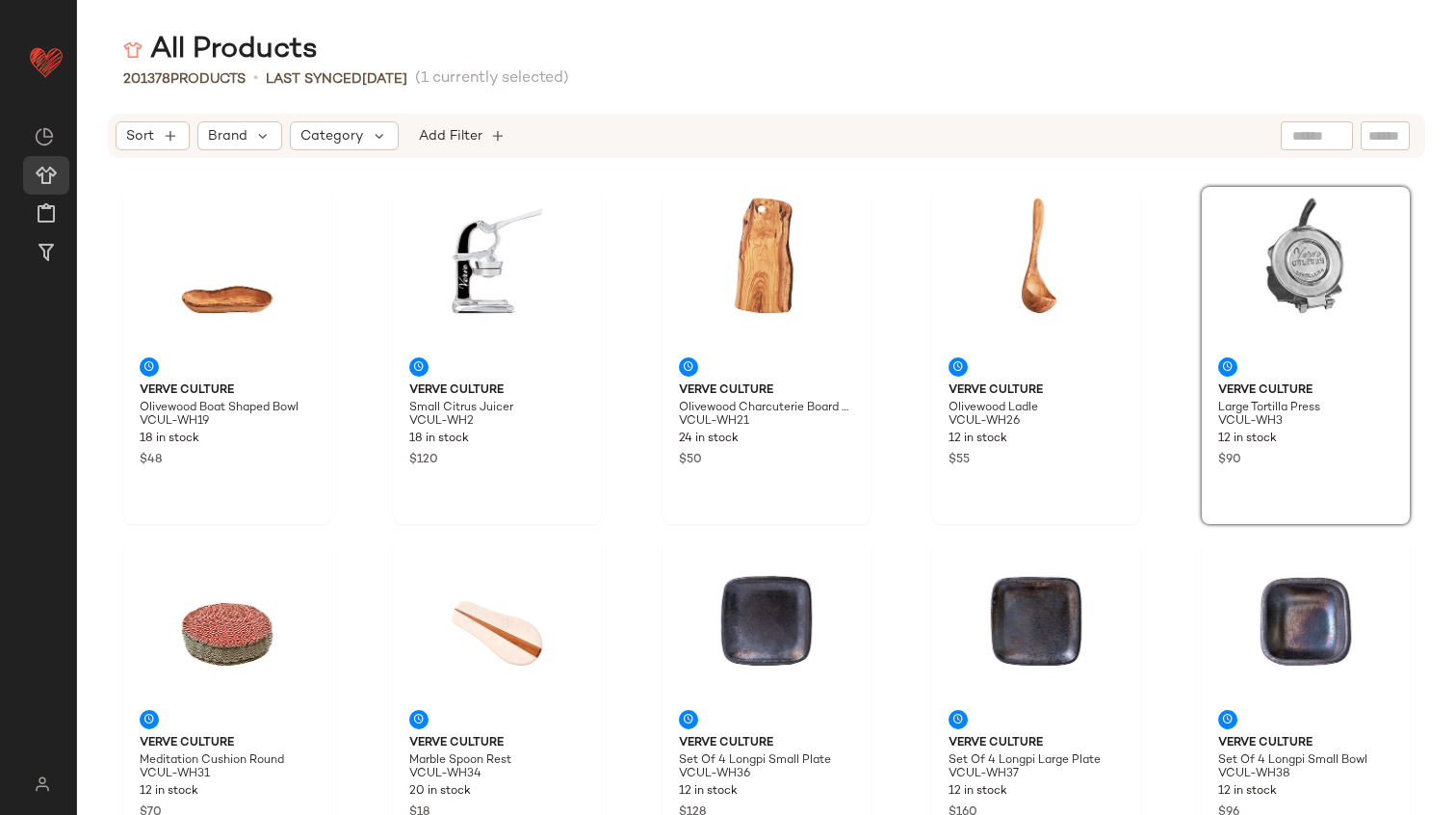 click on "All Products 201378   Products   •   Last synced  [DATE]   (1 currently selected)  Sort  Brand  Category  Add Filter  Verve Culture Olivewood Boat Shaped Bowl VCUL-WH19 18 in stock $48 Verve Culture Small Citrus Juicer VCUL-WH2 18 in stock $120 Verve Culture Olivewood Charcuterie Board With Hole Handle VCUL-WH21 24 in stock $50 Verve Culture Olivewood Ladle VCUL-WH26 12 in stock $55 Verve Culture Large Tortilla Press VCUL-WH3 12 in stock $90 Verve Culture Meditation Cushion Round VCUL-WH31 12 in stock $70 Verve Culture Marble Spoon Rest VCUL-WH34 20 in stock $18 Verve Culture Set Of 4 Longpi Small Plate VCUL-WH36 12 in stock $128 Verve Culture Set Of 4 Longpi Large Plate VCUL-WH37 12 in stock $160 Verve Culture Set Of 4 Longpi Small Bowl VCUL-WH38 12 in stock $96 Verve Culture Set Of 4 Longpi Large Bowl VCUL-WH39 12 in stock $144 Verve Culture Set Of 4 Longpi Mugs VCUL-WH40 12 in stock $96 Verve Culture Longpi Serving Dish VCUL-WH41 8 in stock $98 Tularosa [PERSON_NAME] Blouse [GEOGRAPHIC_DATA]-WS1102 112 in stock $188 $168" at bounding box center [767, 423] 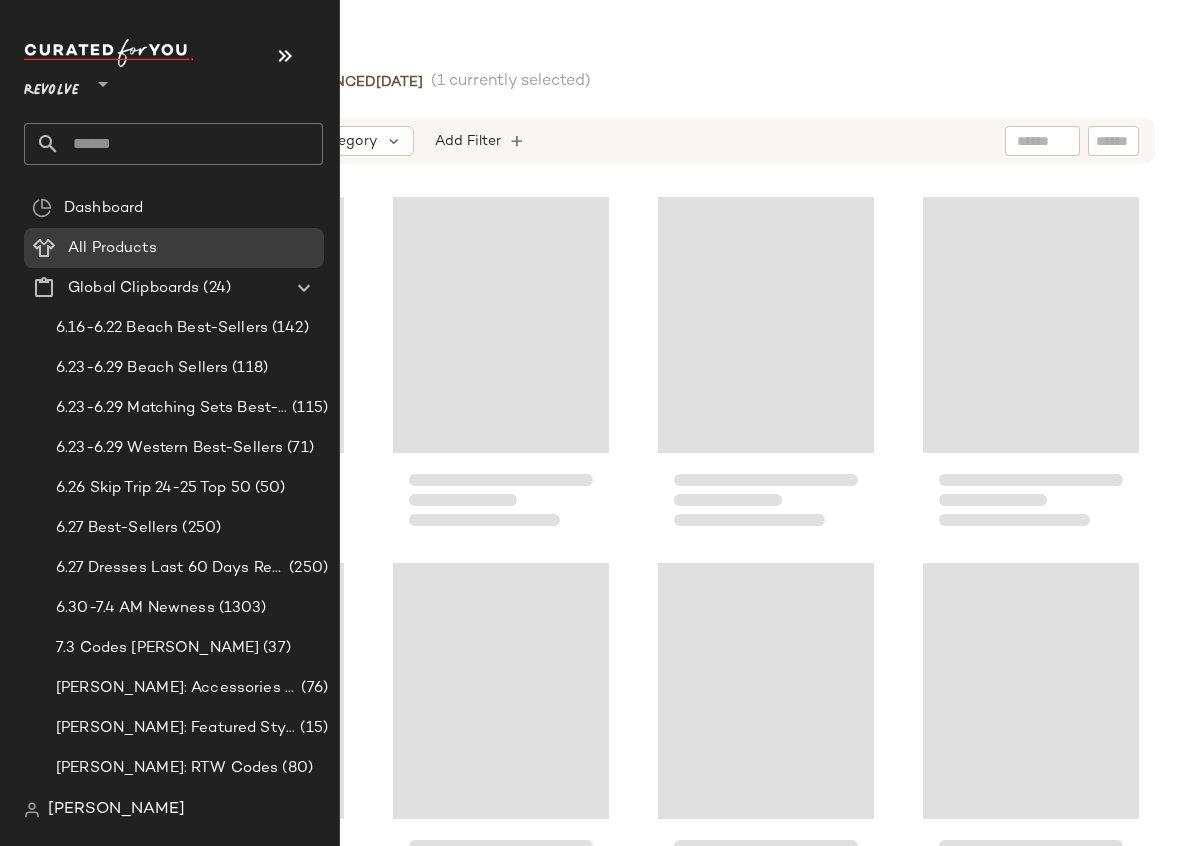 scroll, scrollTop: 1464, scrollLeft: 0, axis: vertical 